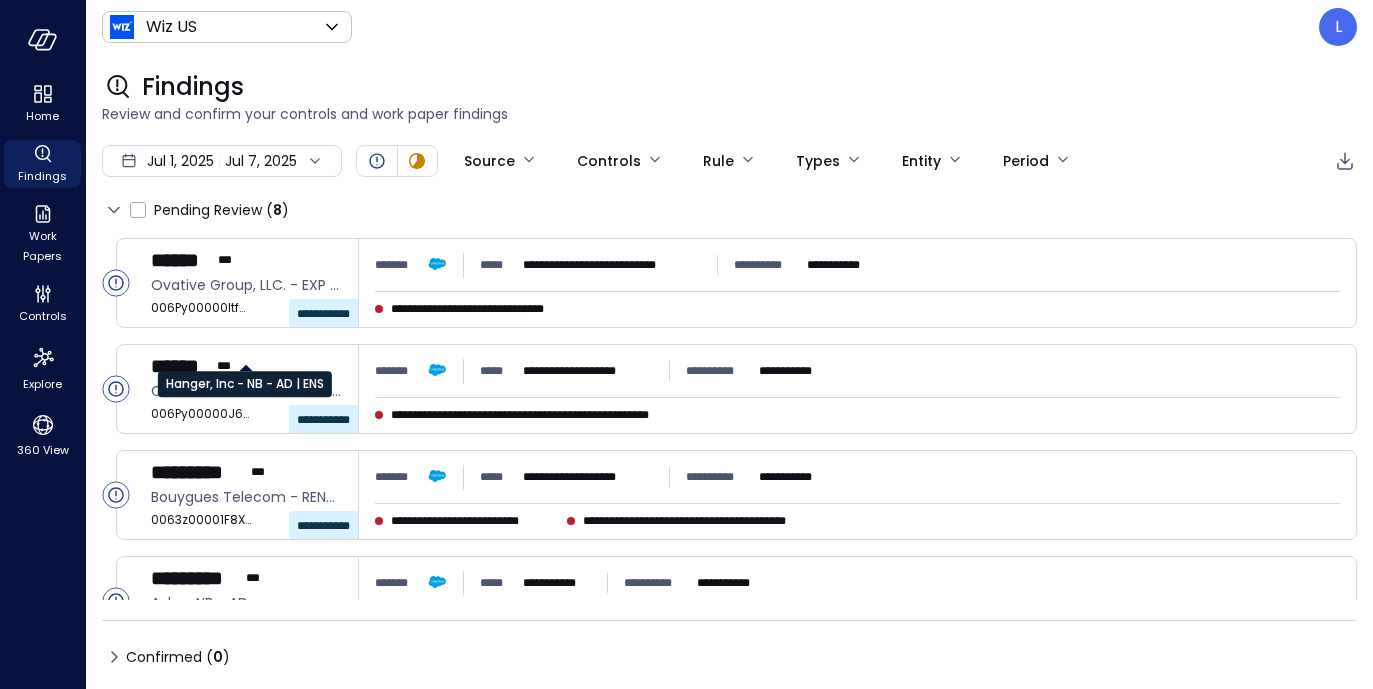 scroll, scrollTop: 0, scrollLeft: 0, axis: both 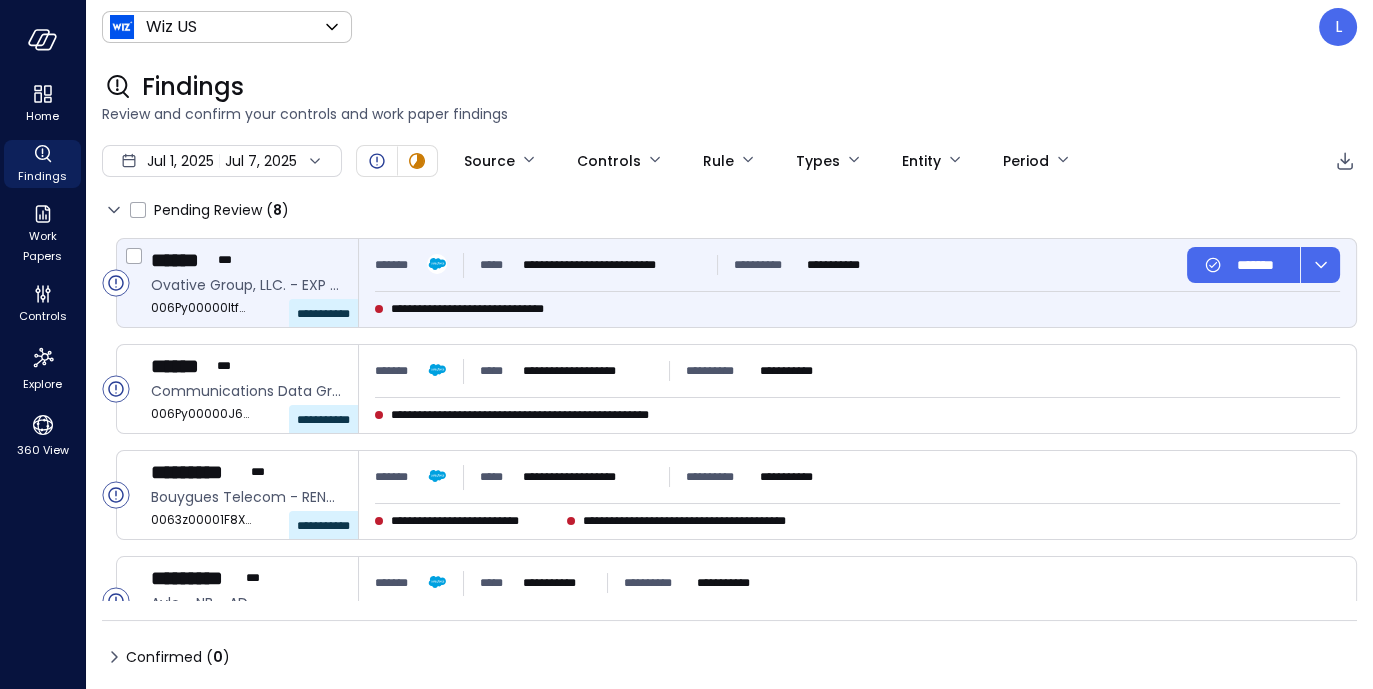 click on "**********" at bounding box center (255, 283) 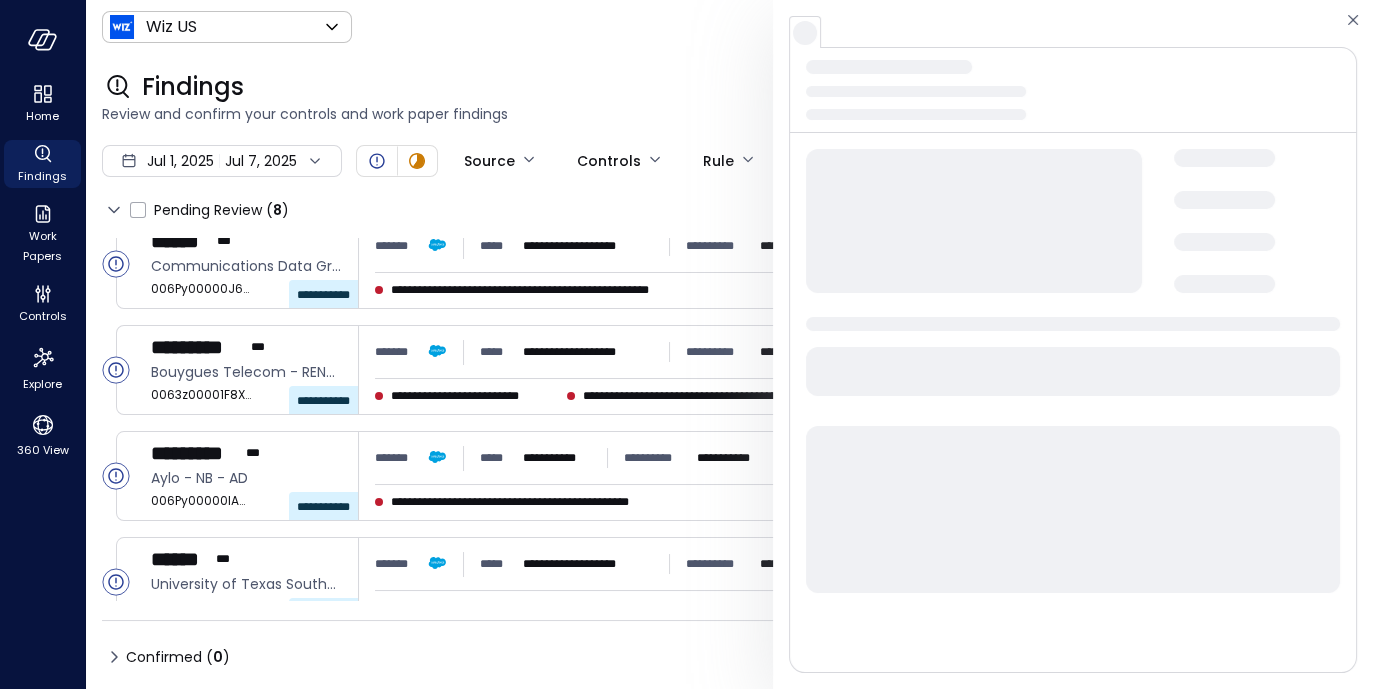 scroll, scrollTop: 0, scrollLeft: 0, axis: both 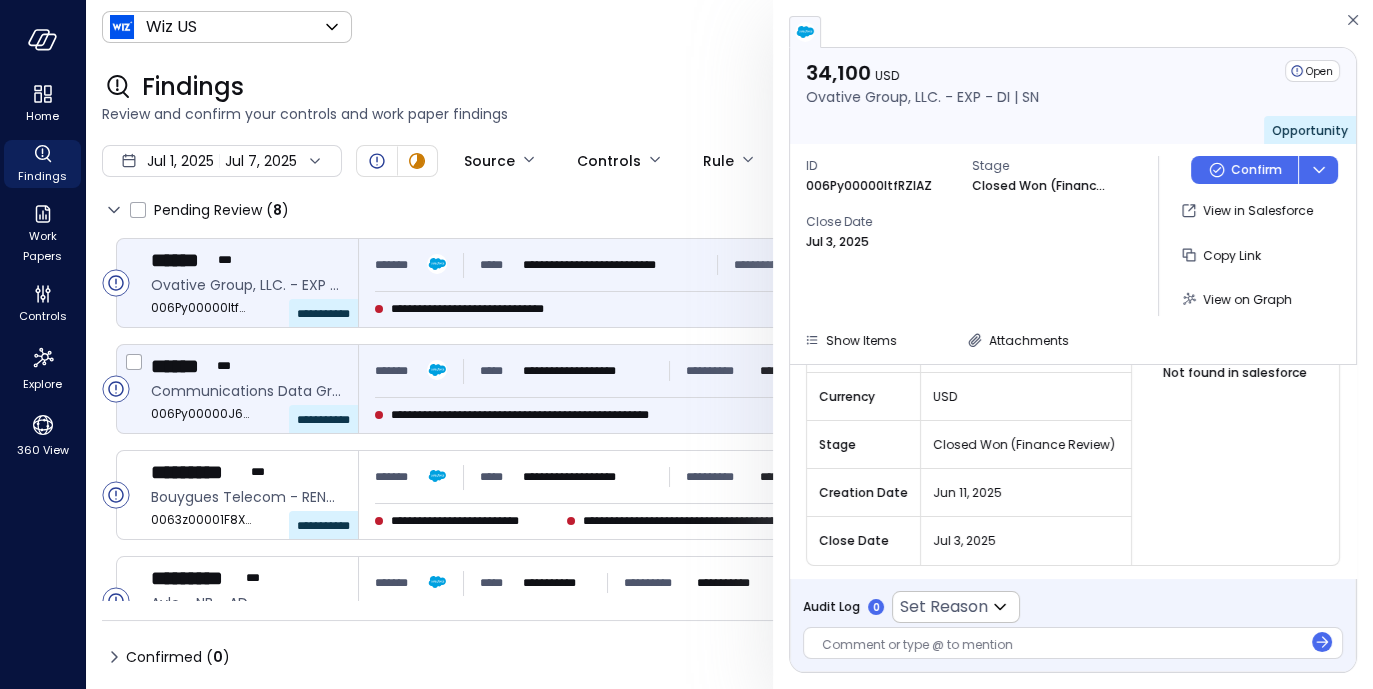 click on "**********" at bounding box center [857, 389] 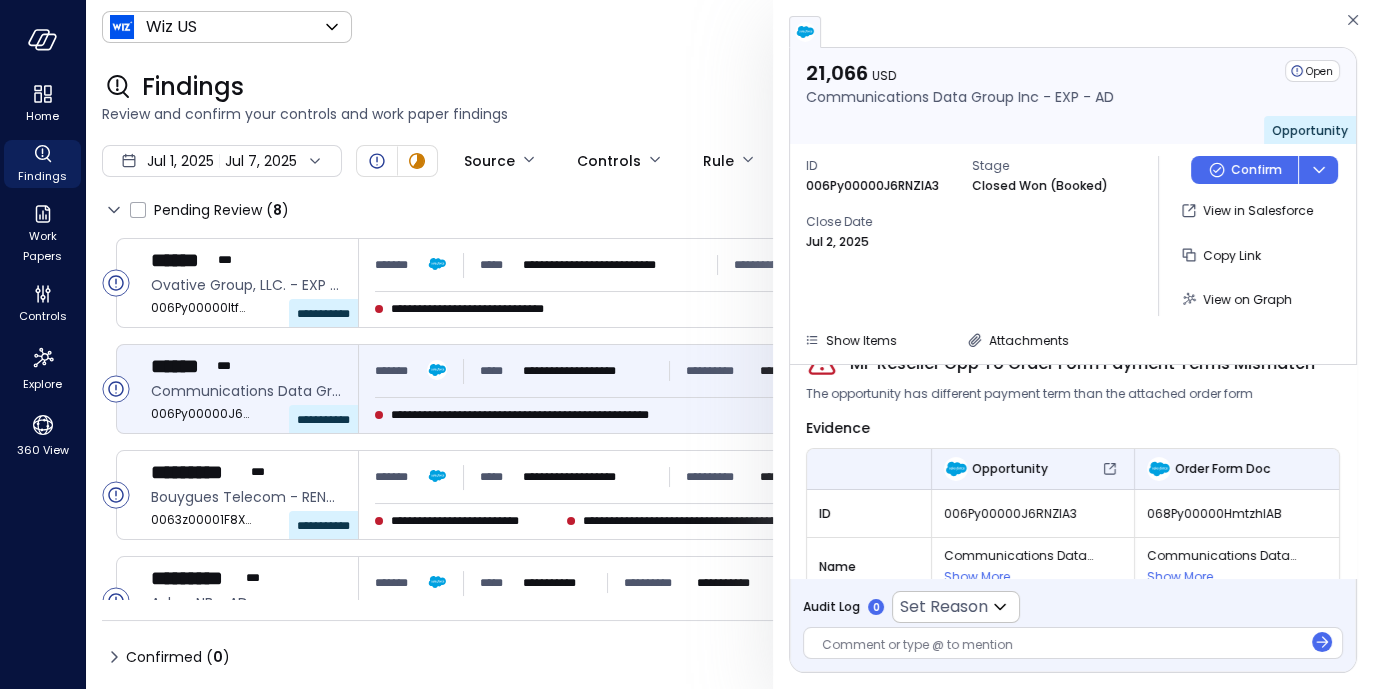 scroll, scrollTop: 0, scrollLeft: 0, axis: both 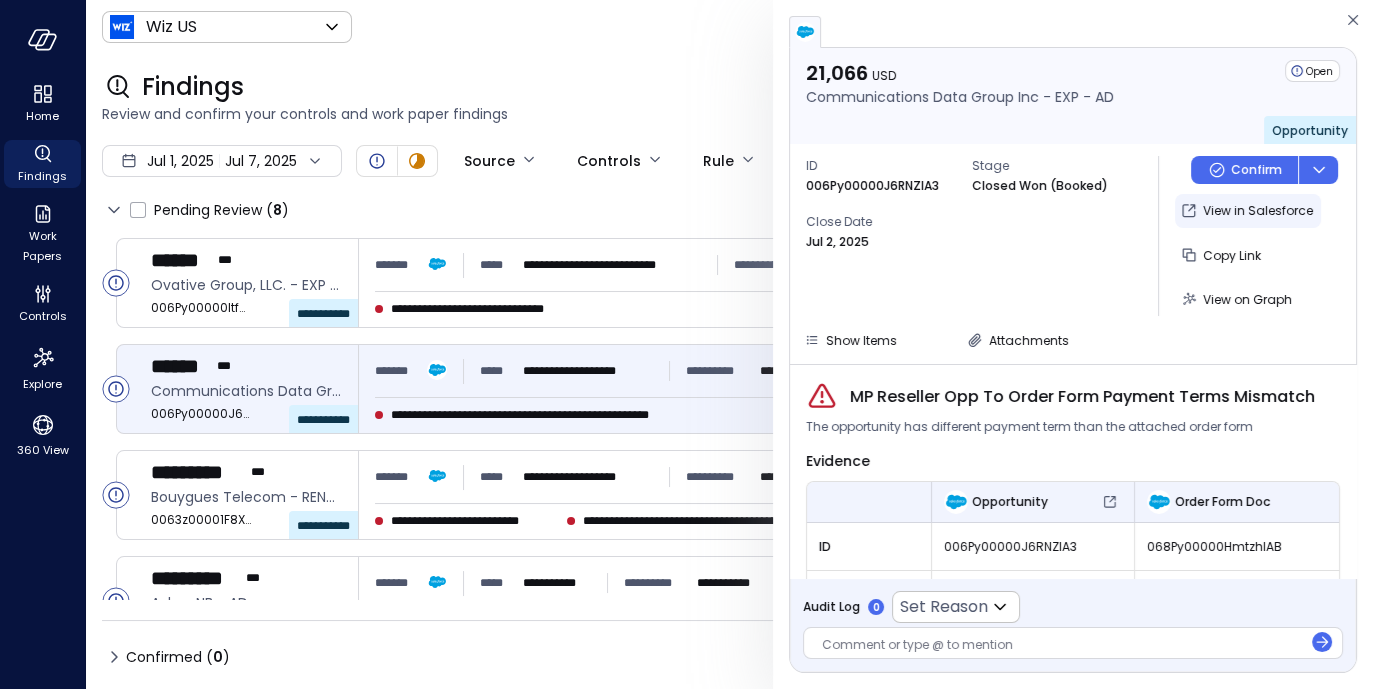 click on "View in Salesforce" at bounding box center (1258, 211) 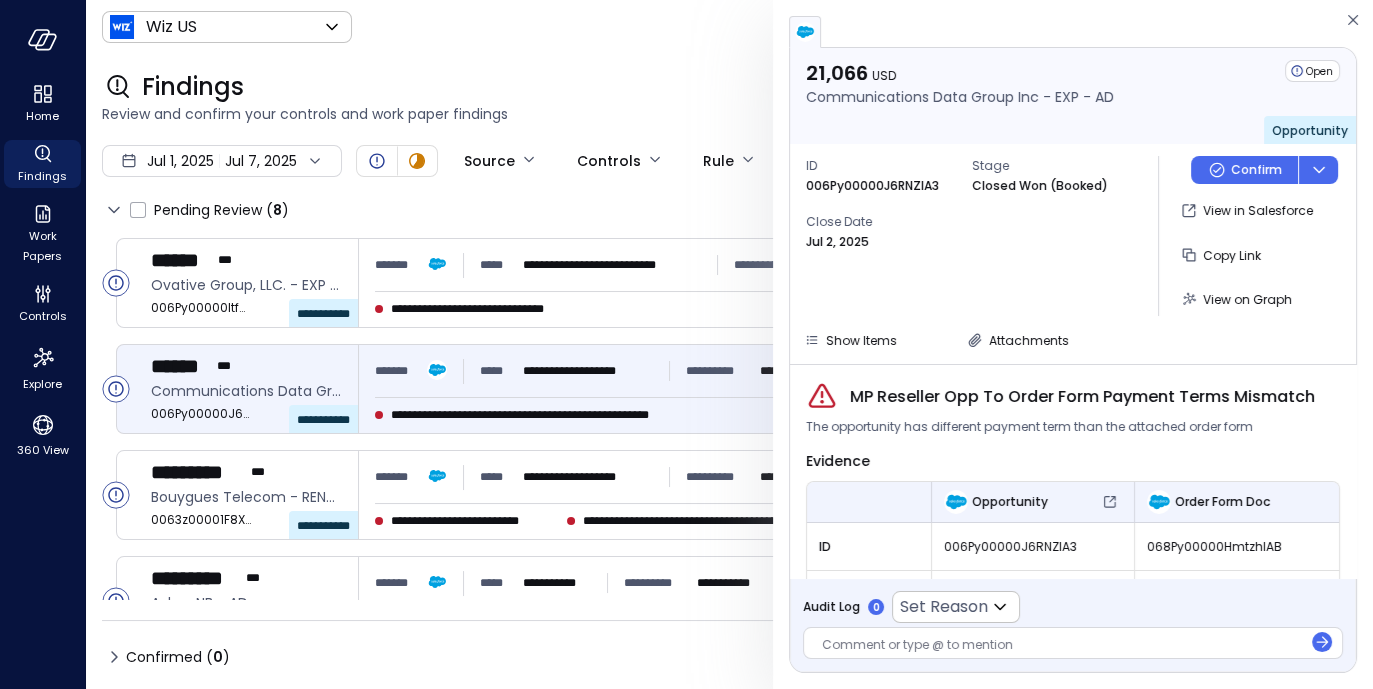 click on "ID Stage Closed Won (Booked) Close Date Jul 2, 2025" at bounding box center (974, 236) 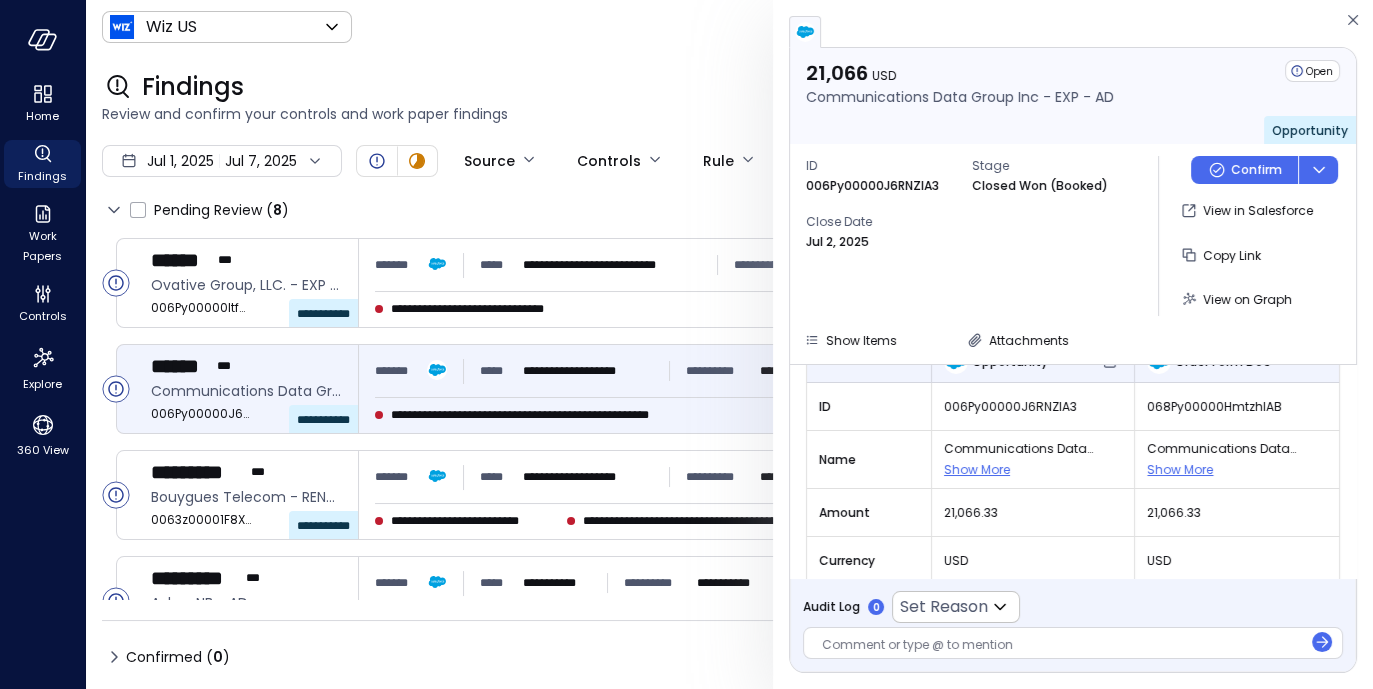 scroll, scrollTop: 0, scrollLeft: 0, axis: both 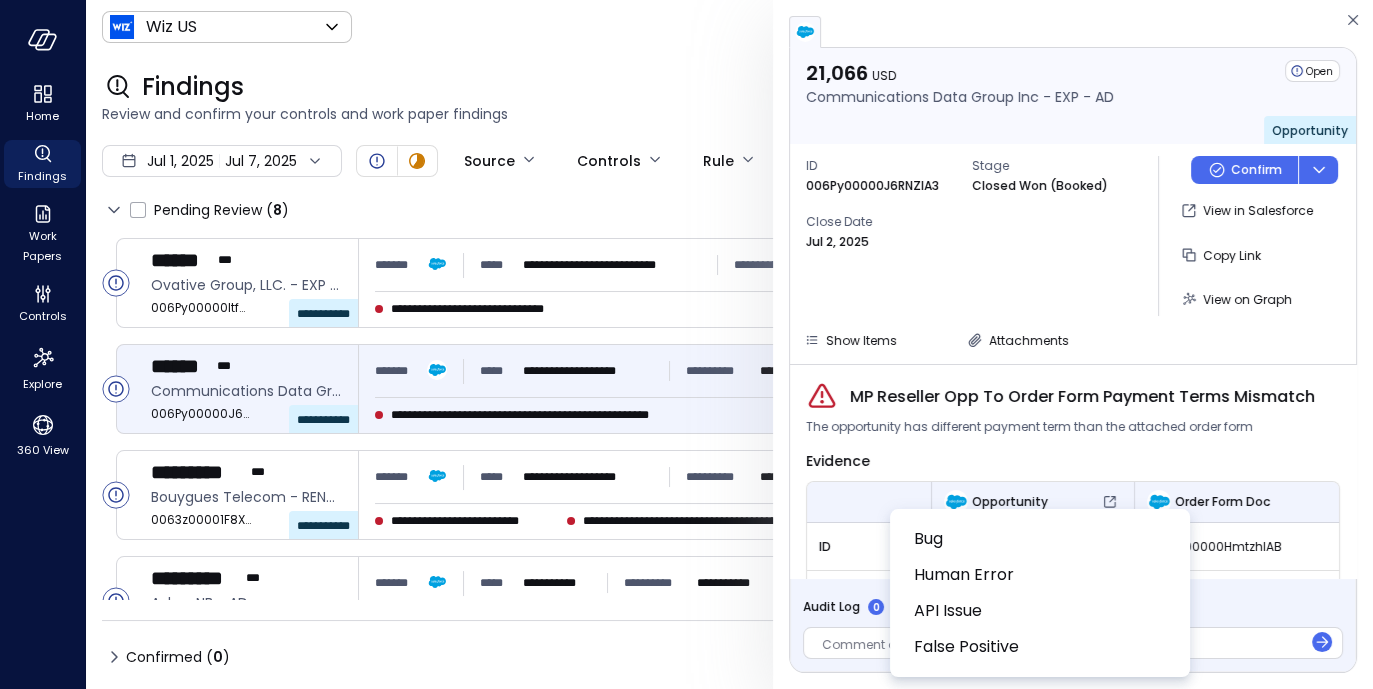 click on "**********" at bounding box center (686, 344) 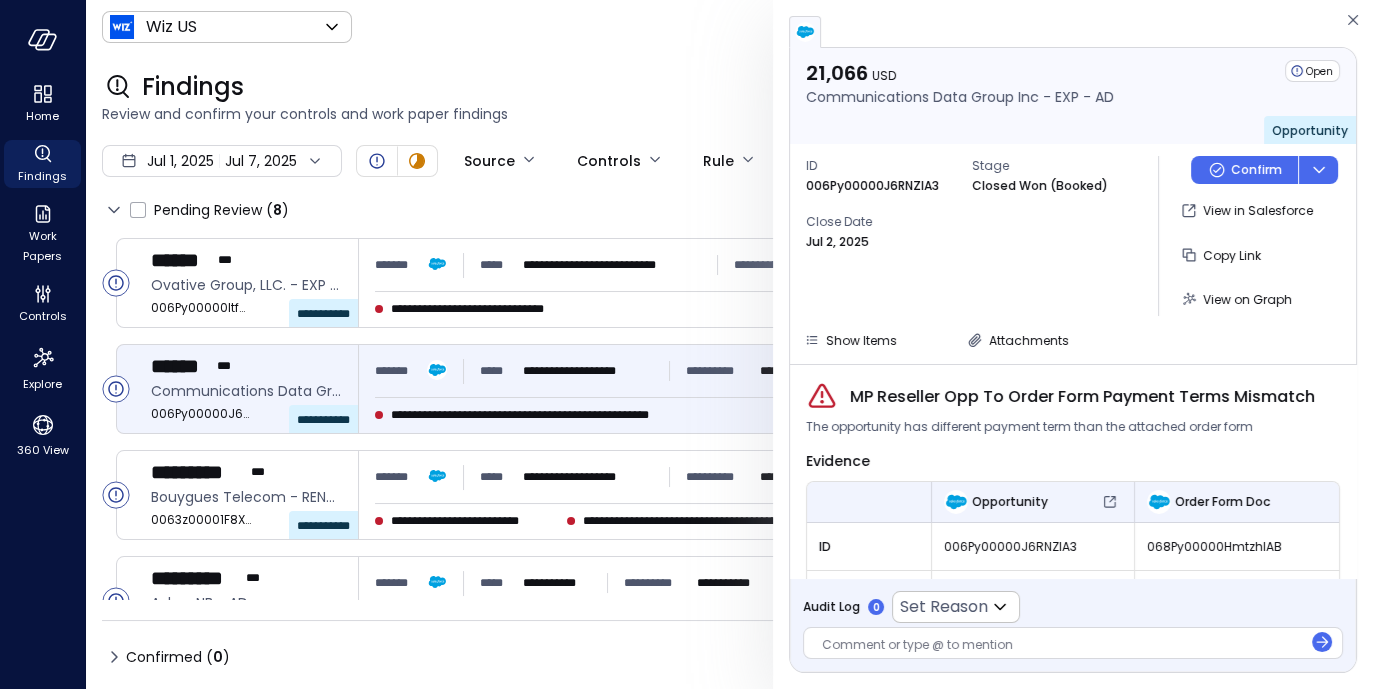 click on "Comment or type @ to mention" at bounding box center [1073, 643] 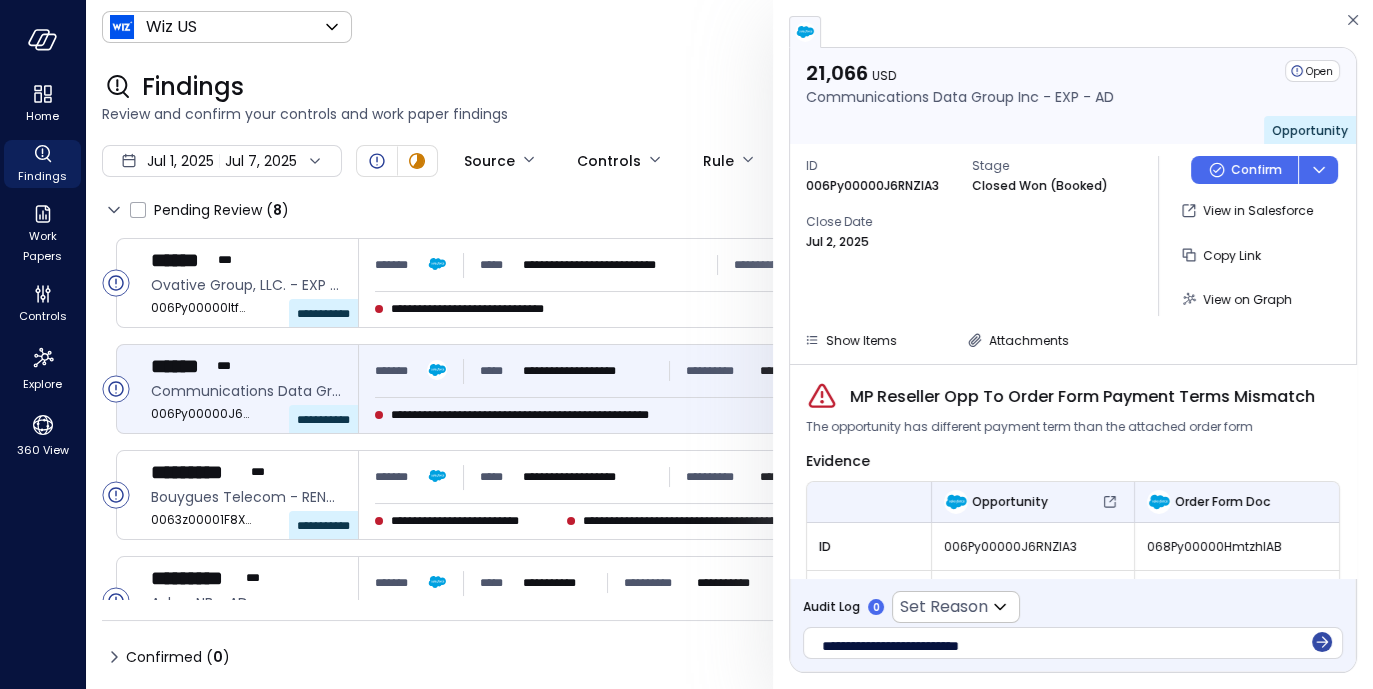 click at bounding box center [1322, 642] 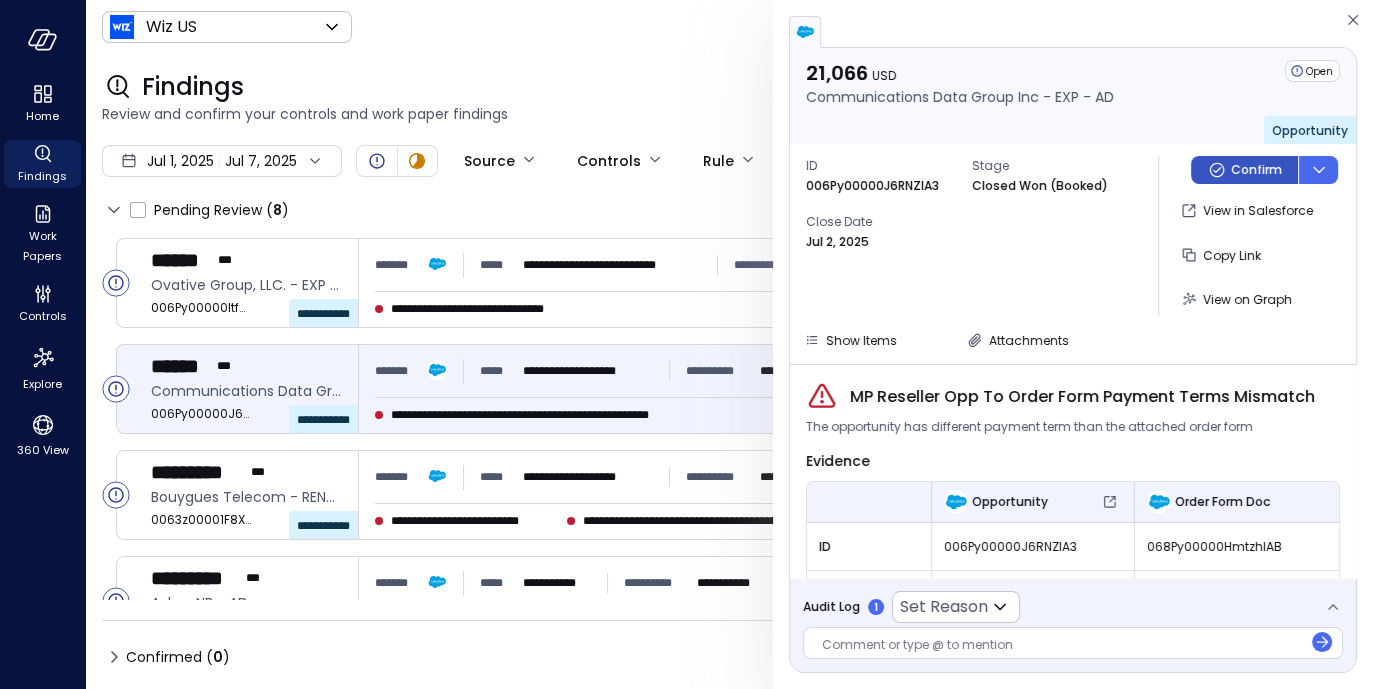drag, startPoint x: 1250, startPoint y: 169, endPoint x: 1287, endPoint y: 194, distance: 44.65423 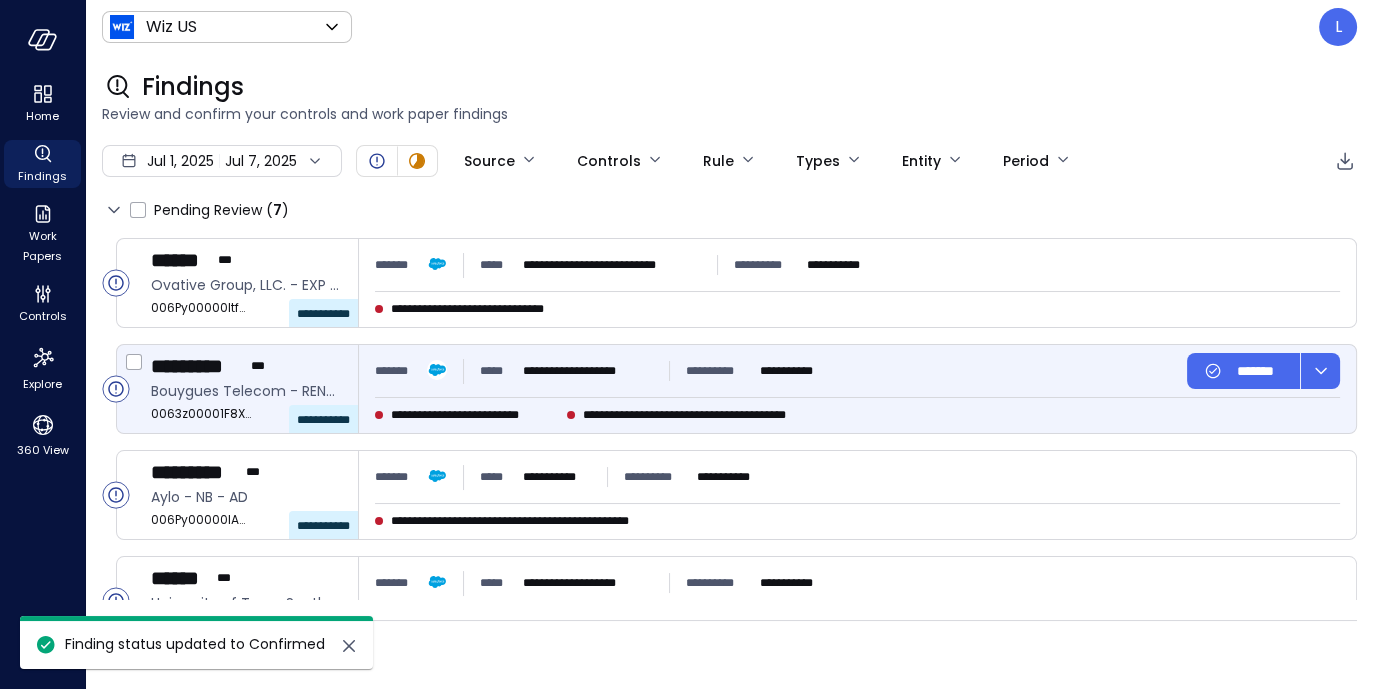 click on "**********" at bounding box center [622, 265] 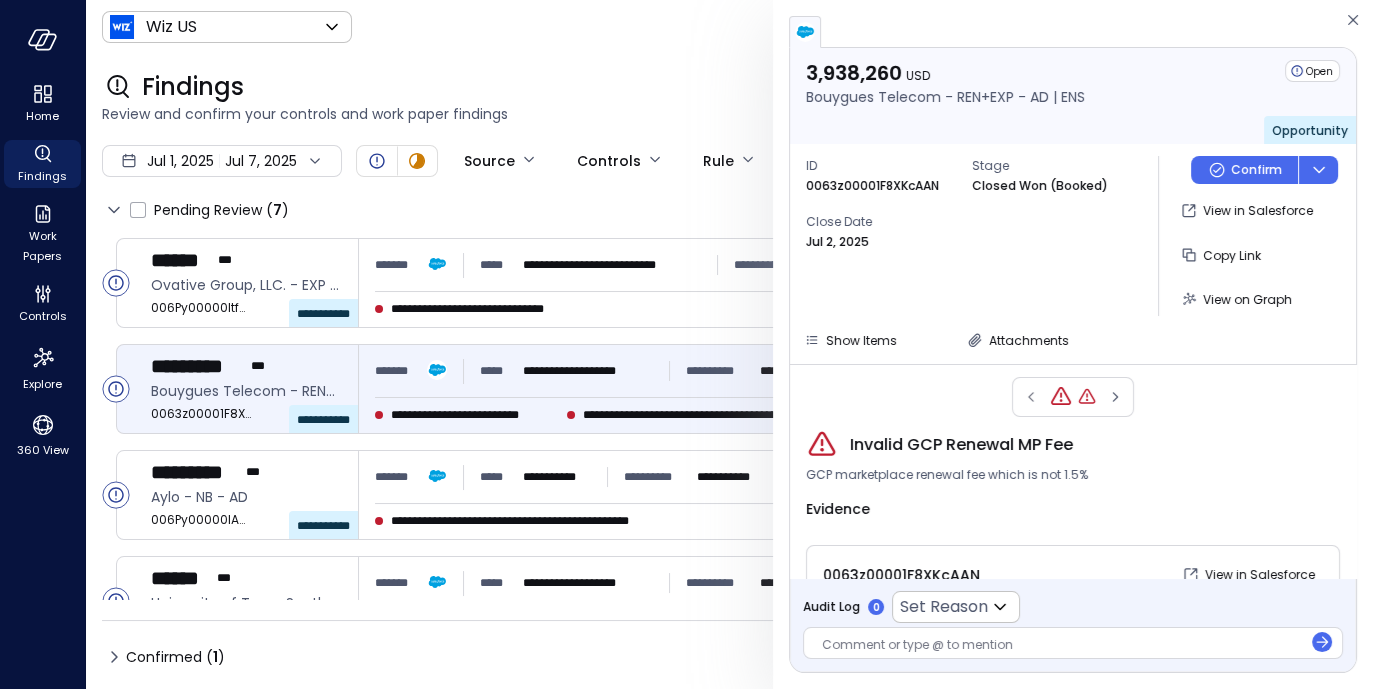 scroll, scrollTop: 0, scrollLeft: 0, axis: both 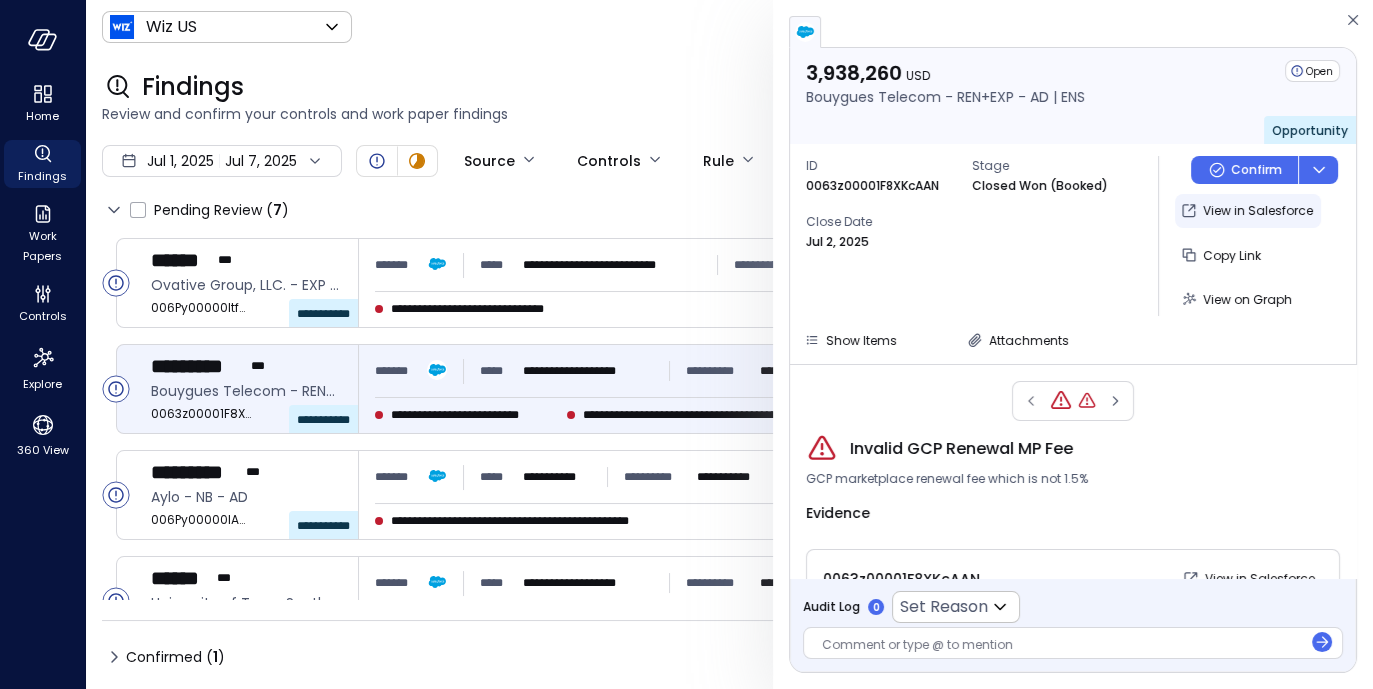 click on "View in Salesforce" at bounding box center [1248, 211] 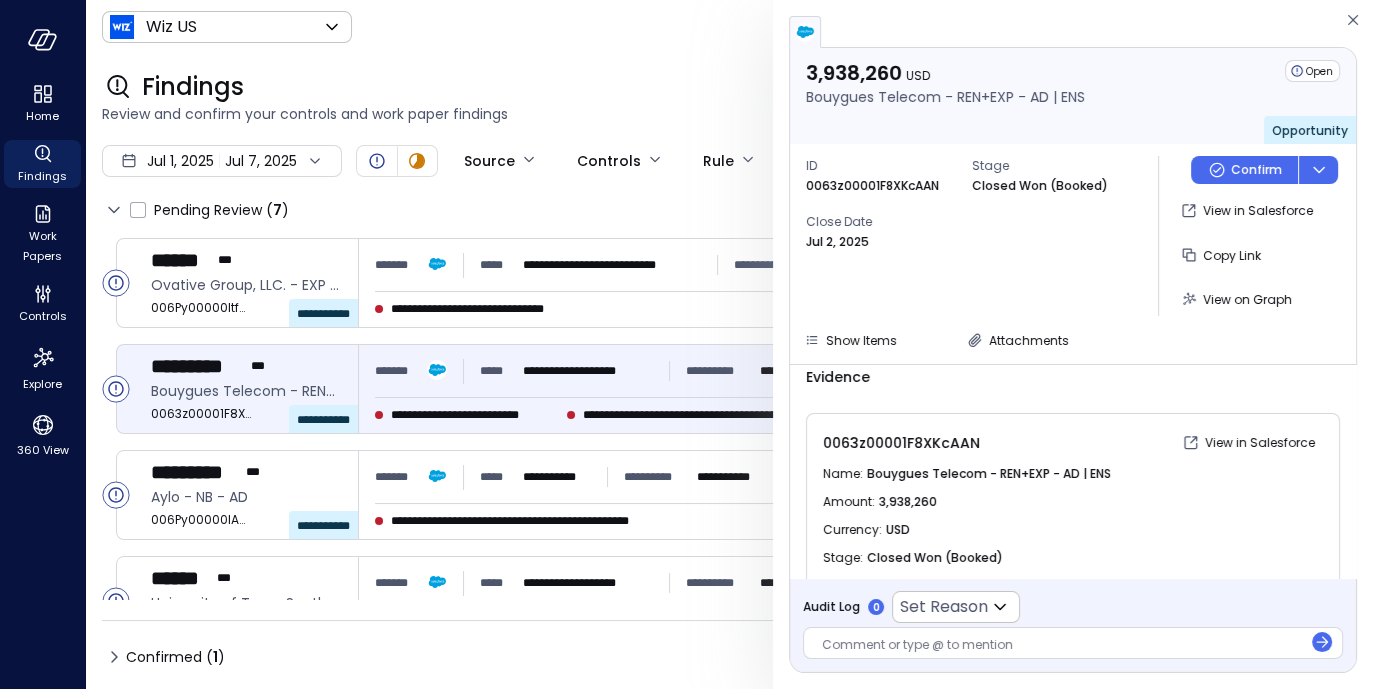 scroll, scrollTop: 240, scrollLeft: 0, axis: vertical 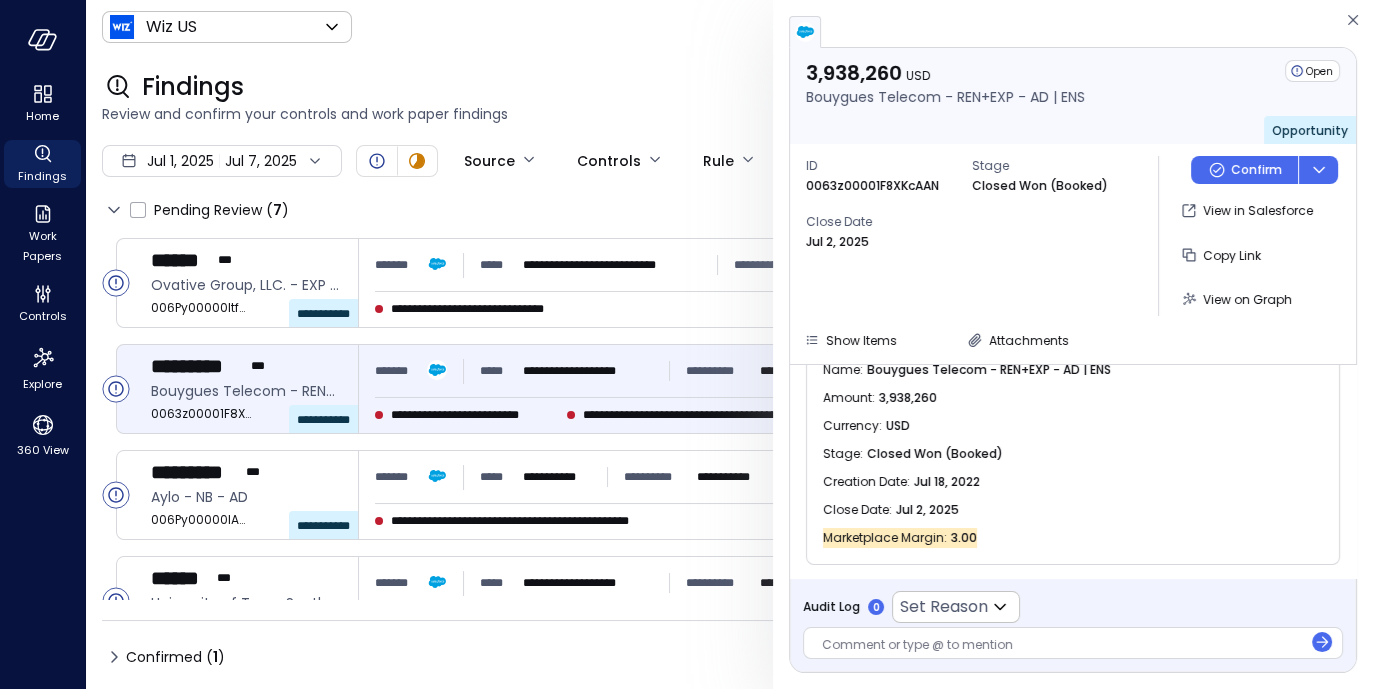 click at bounding box center [1062, 646] 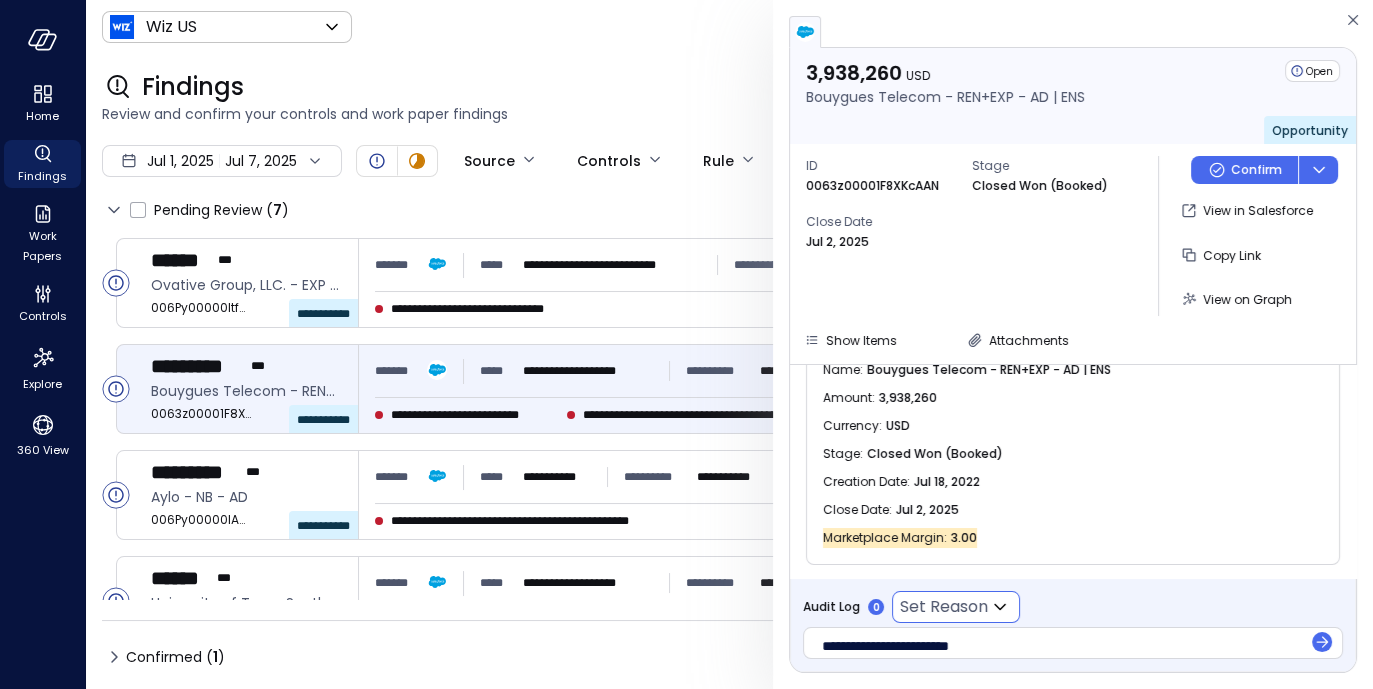 click on "**********" at bounding box center [686, 344] 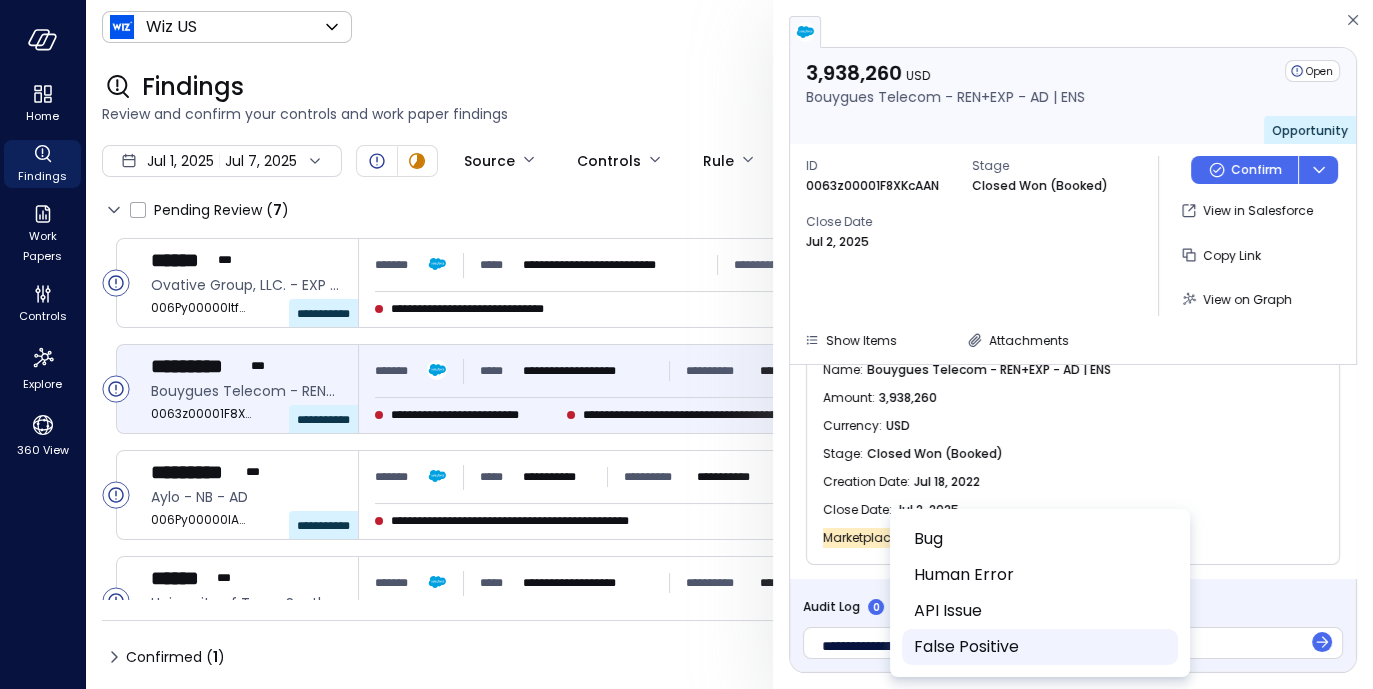 click on "False Positive" at bounding box center (1038, 647) 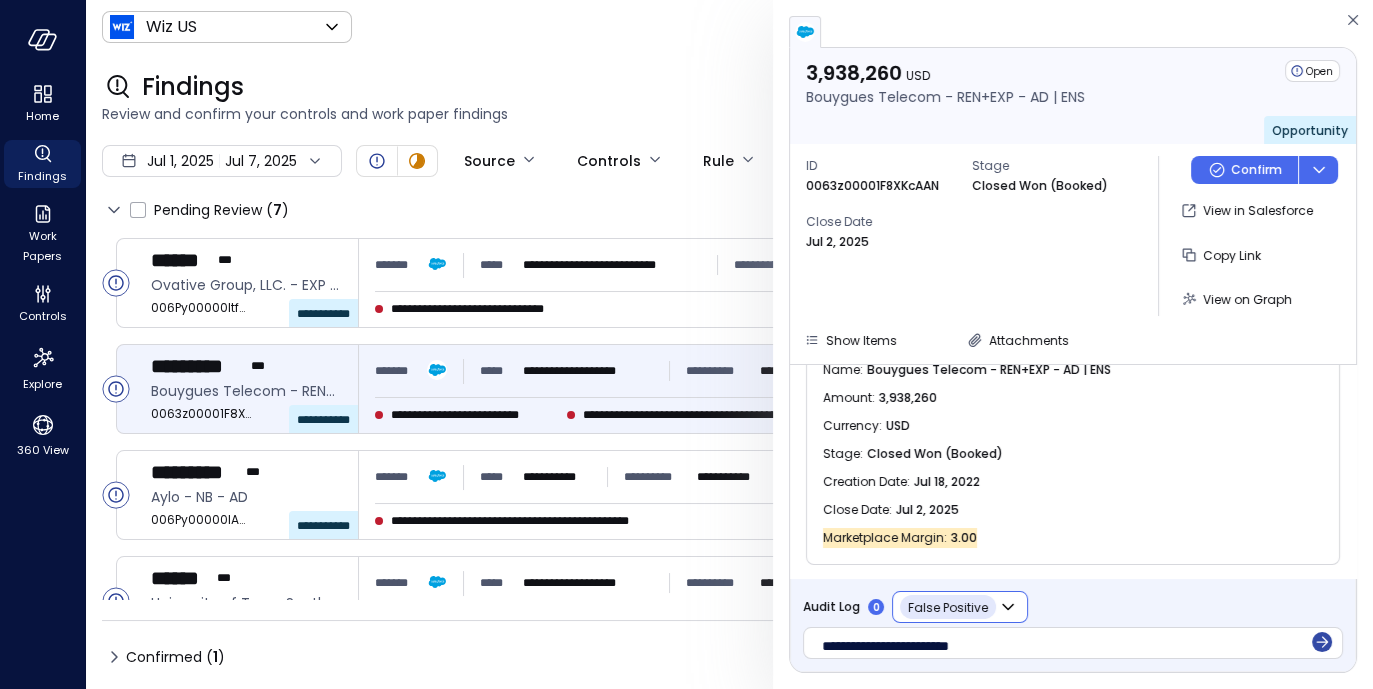 click at bounding box center [1322, 642] 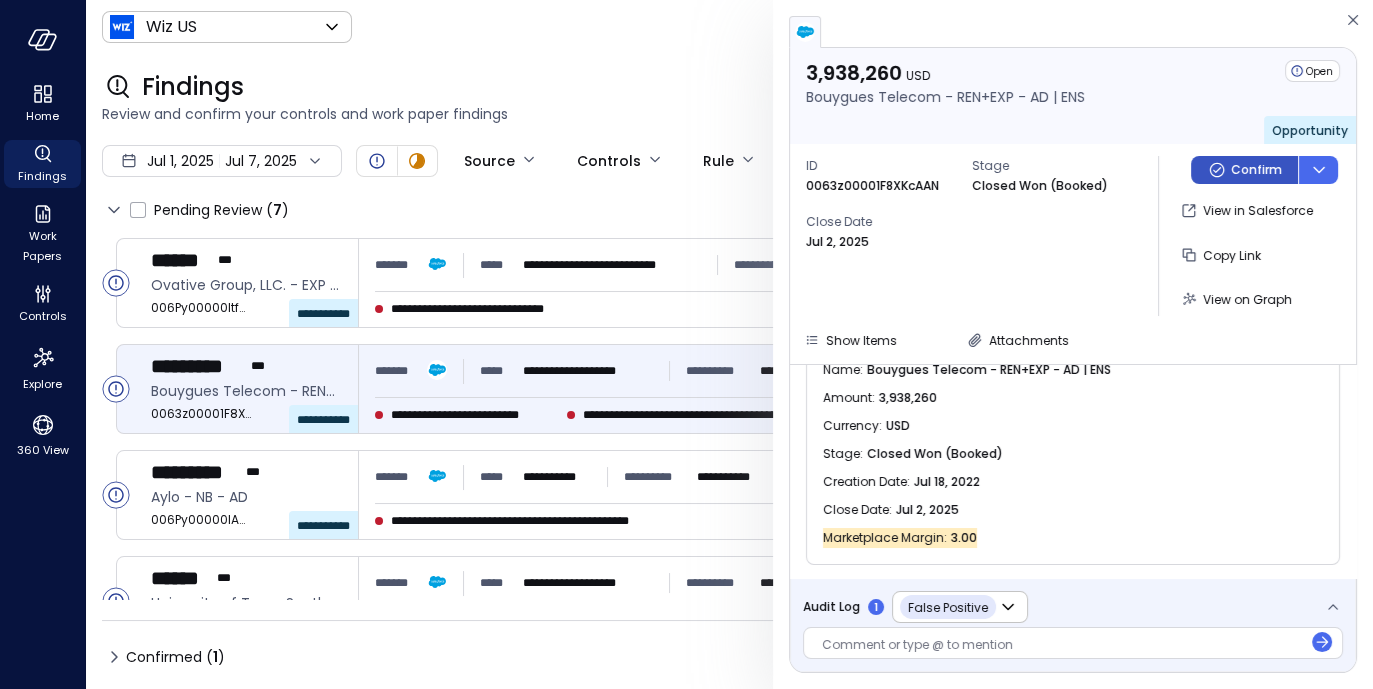 click on "Confirm" at bounding box center (1256, 170) 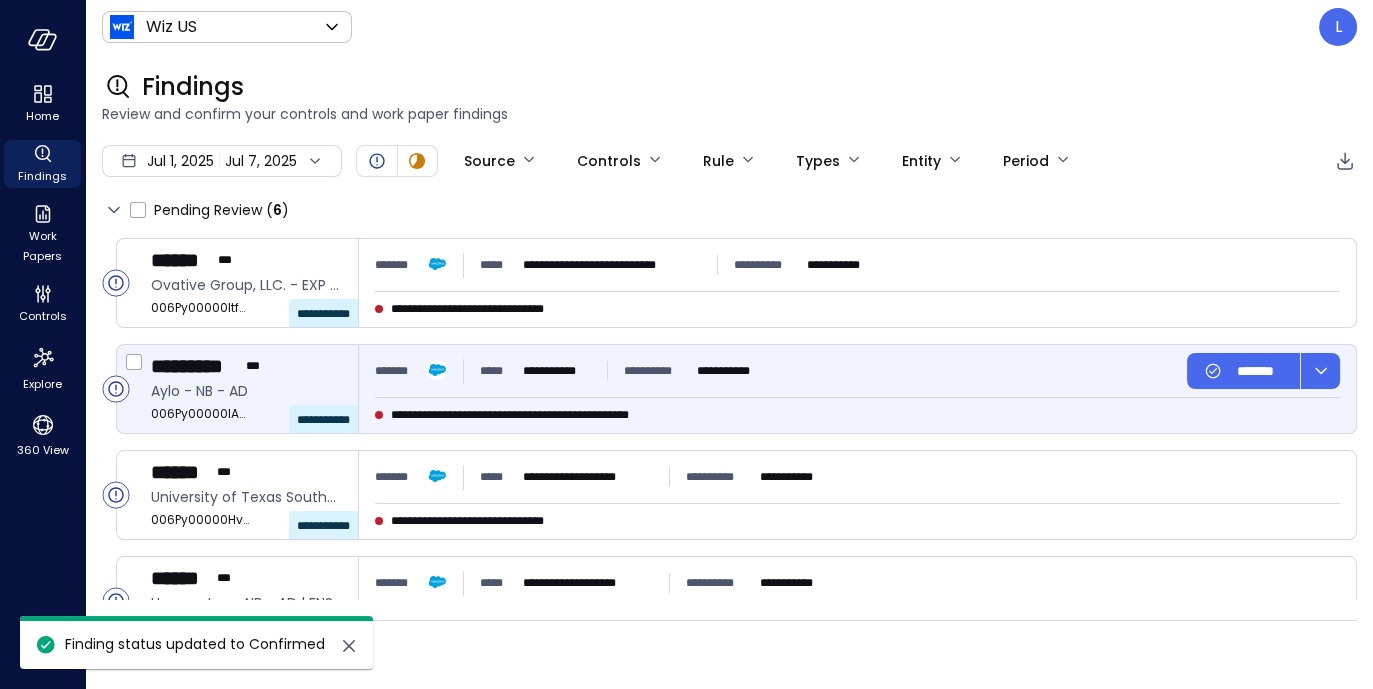 click on "**********" at bounding box center [857, 283] 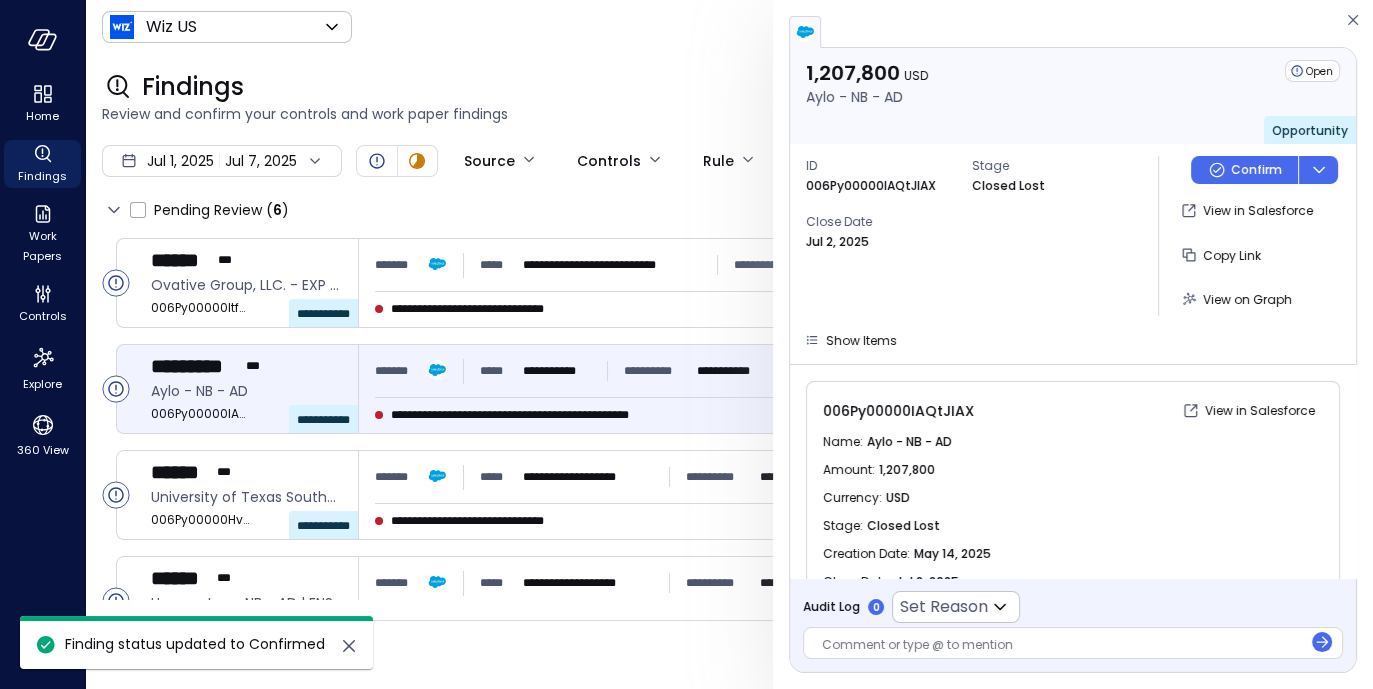 scroll, scrollTop: 160, scrollLeft: 0, axis: vertical 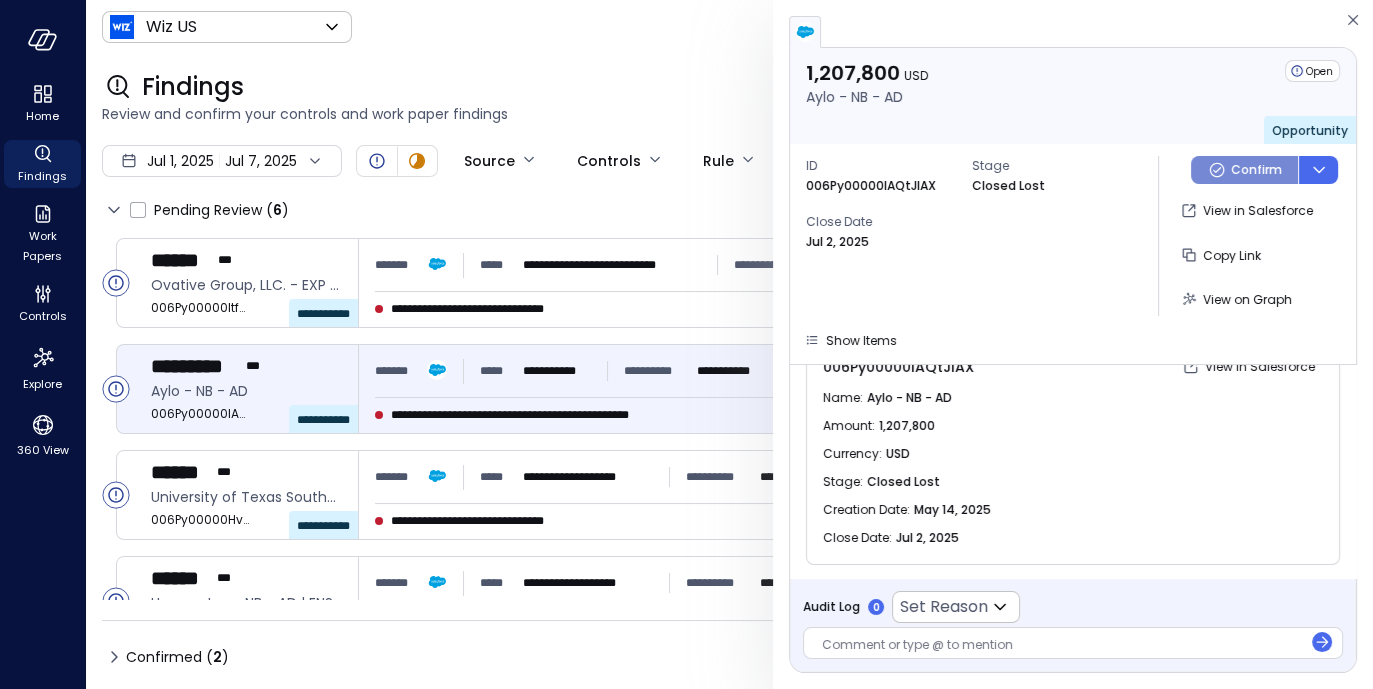 click on "Confirm" at bounding box center (1256, 170) 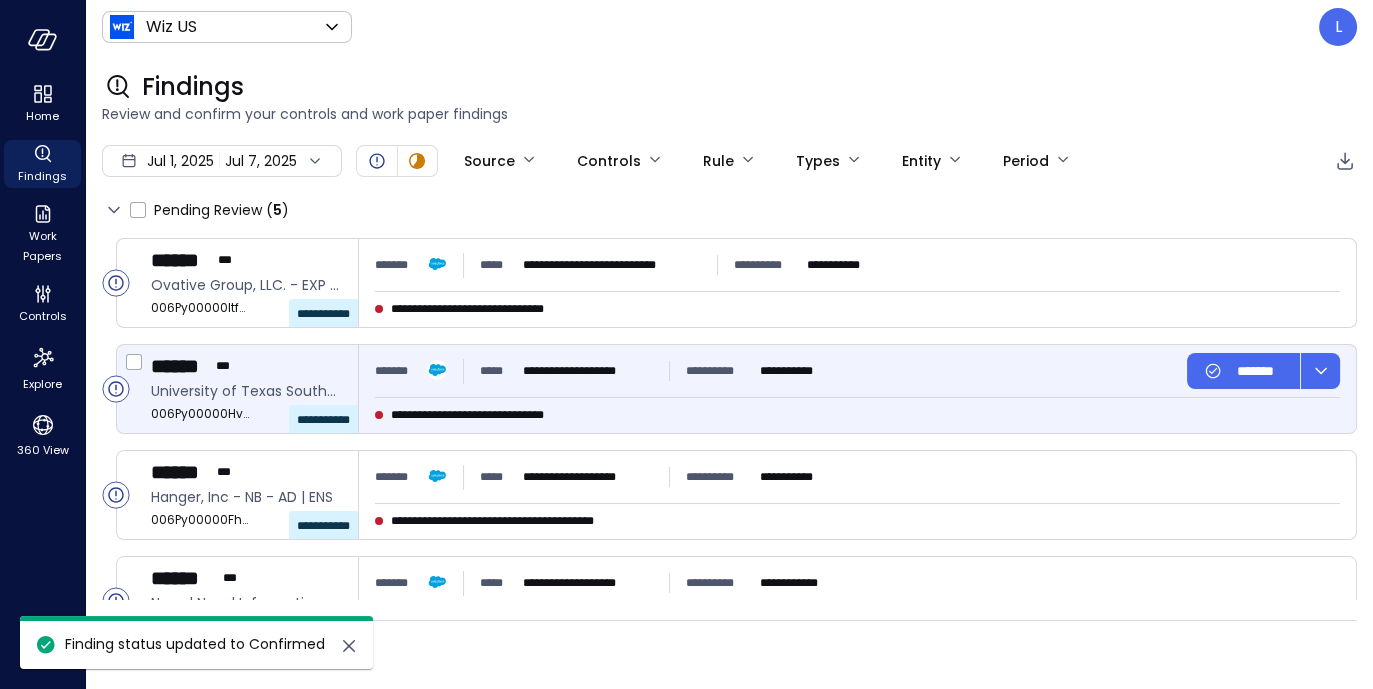 click on "**********" at bounding box center [612, 265] 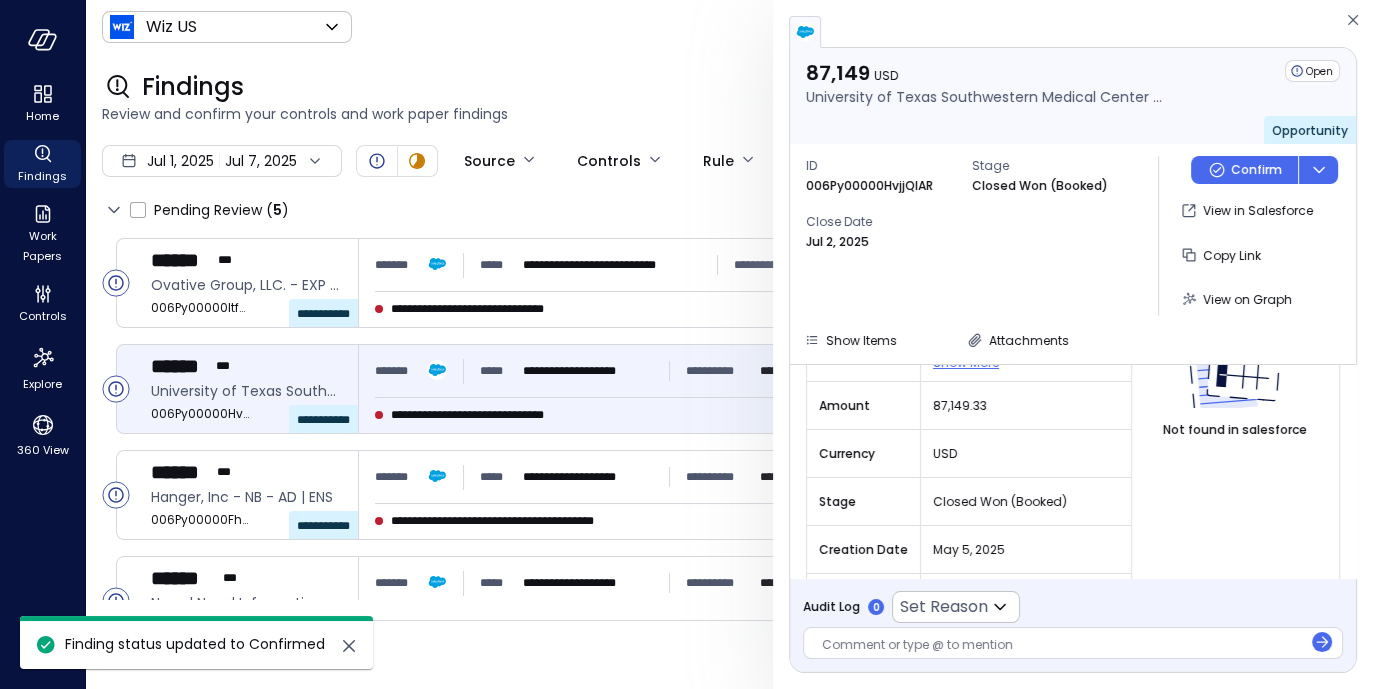 scroll, scrollTop: 250, scrollLeft: 0, axis: vertical 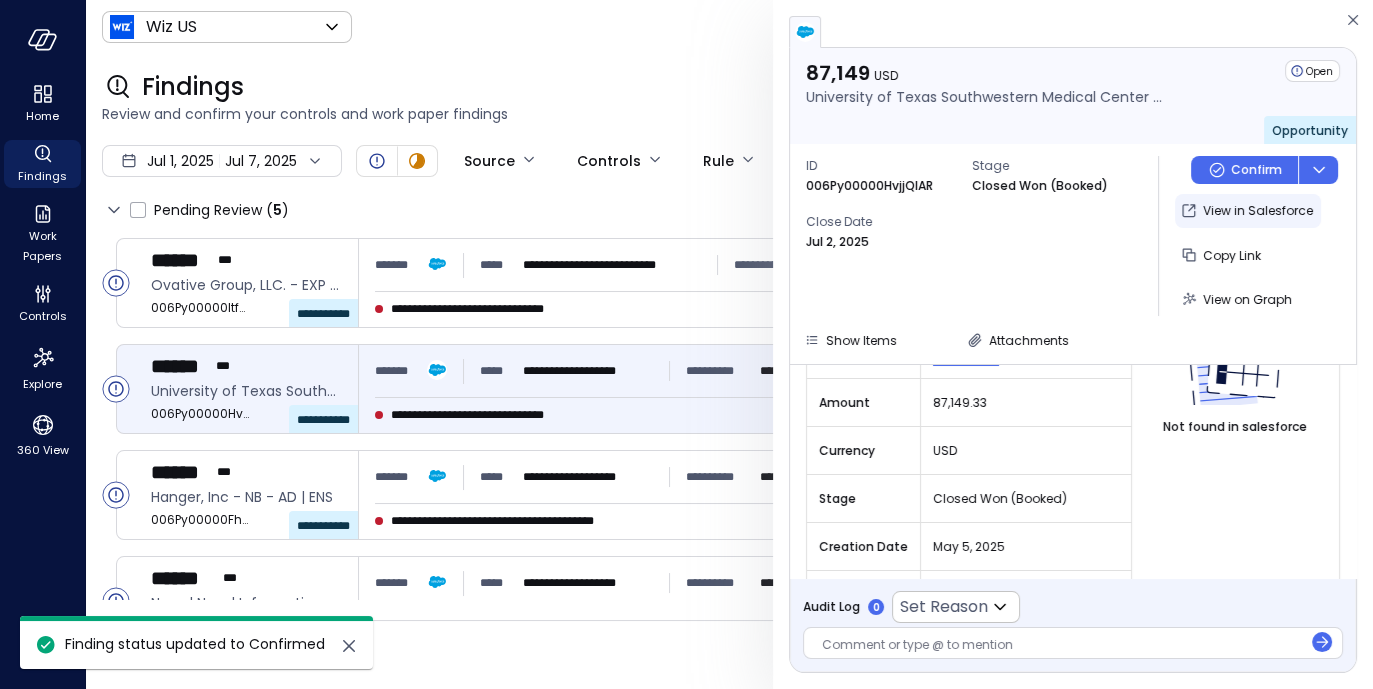 click on "View in Salesforce" at bounding box center [1258, 211] 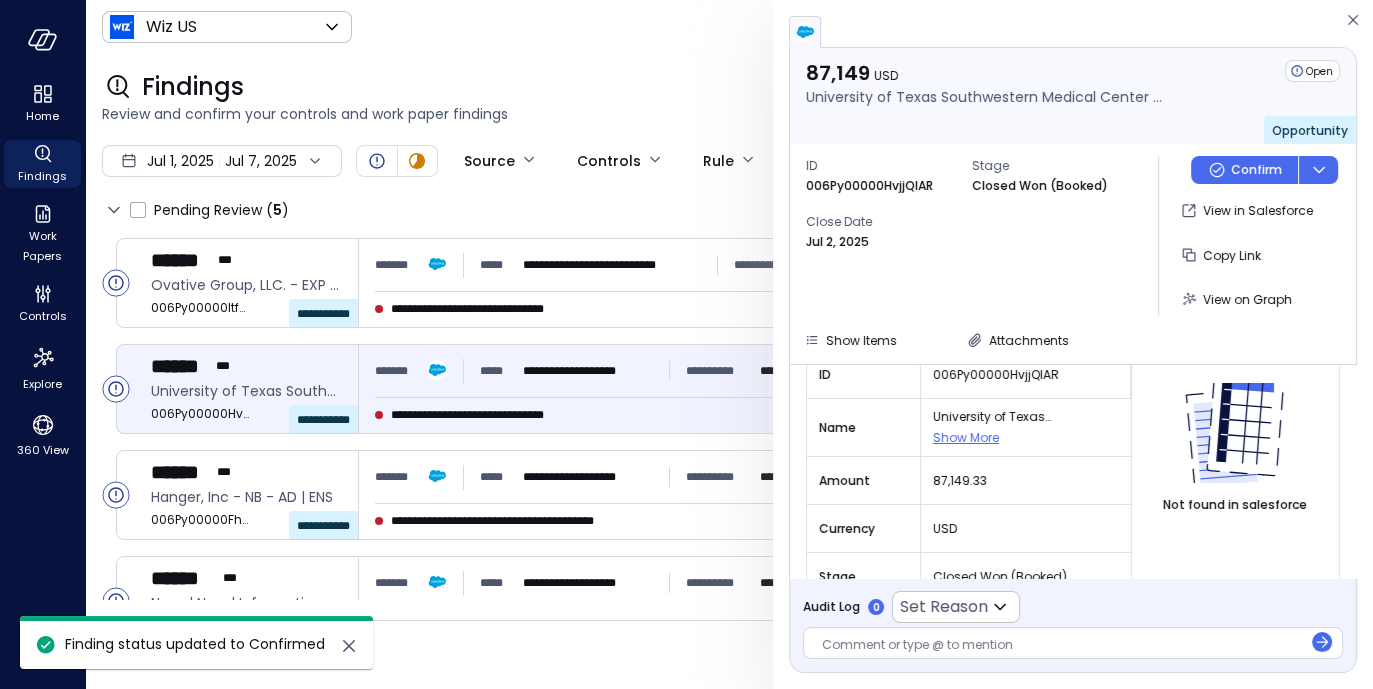 scroll, scrollTop: 304, scrollLeft: 0, axis: vertical 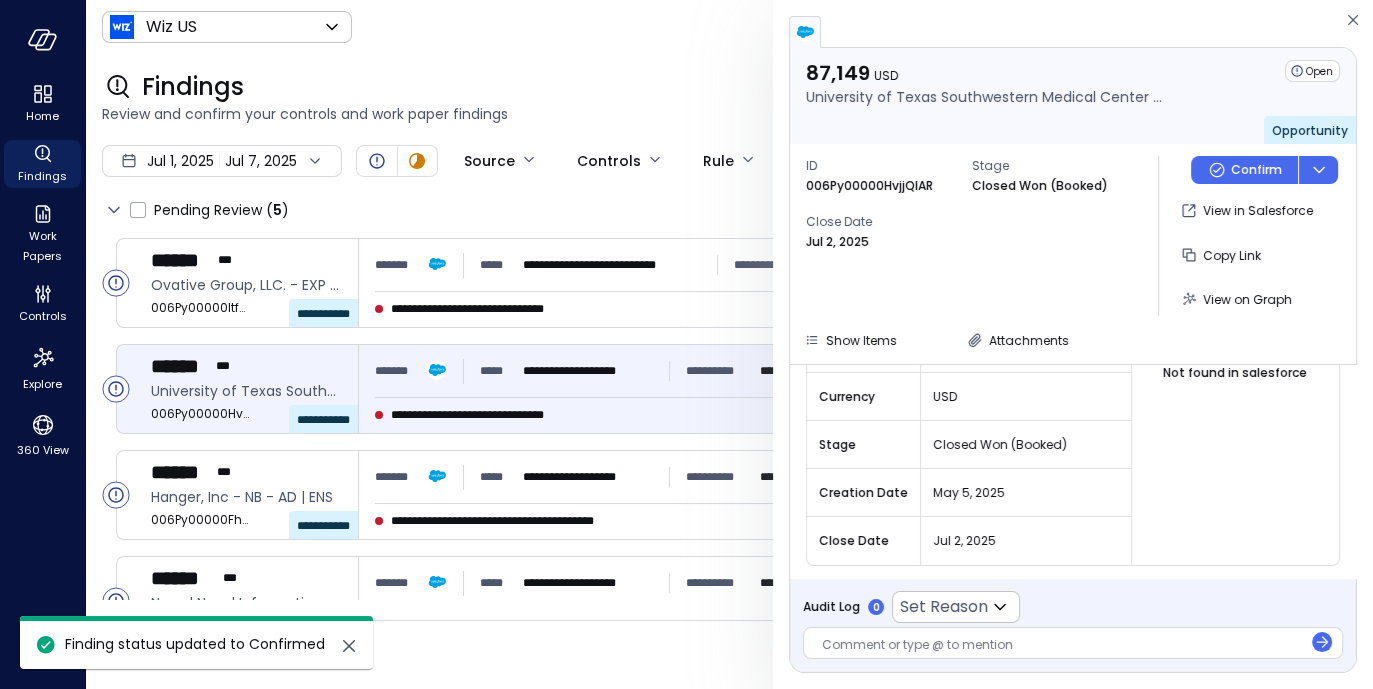 click at bounding box center (1062, 646) 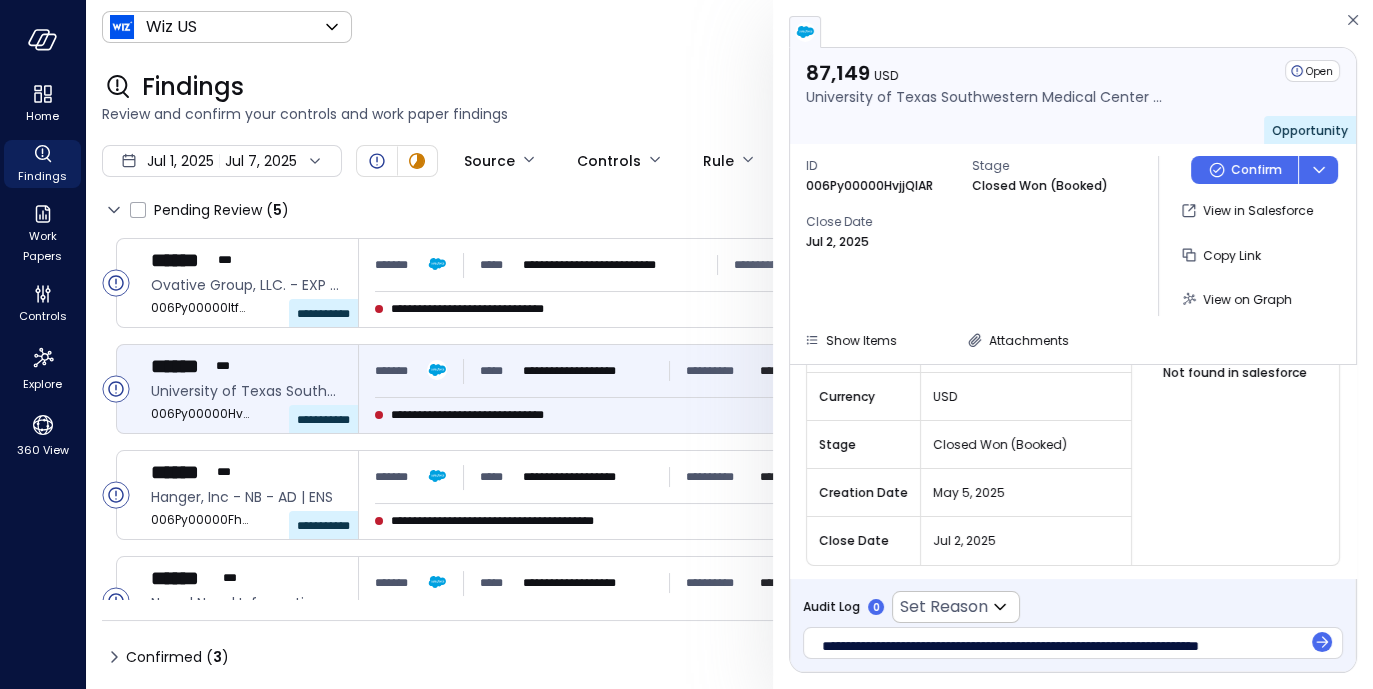 scroll, scrollTop: 5, scrollLeft: 0, axis: vertical 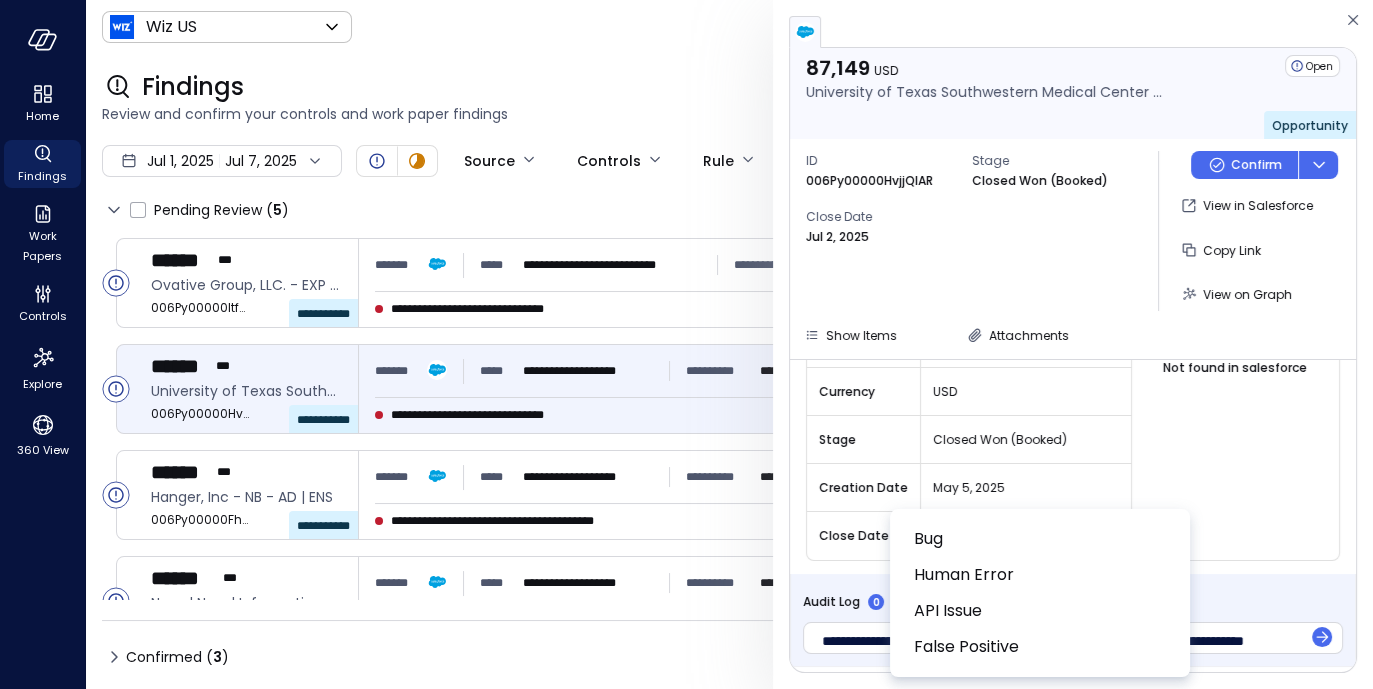 click on "**********" at bounding box center [686, 344] 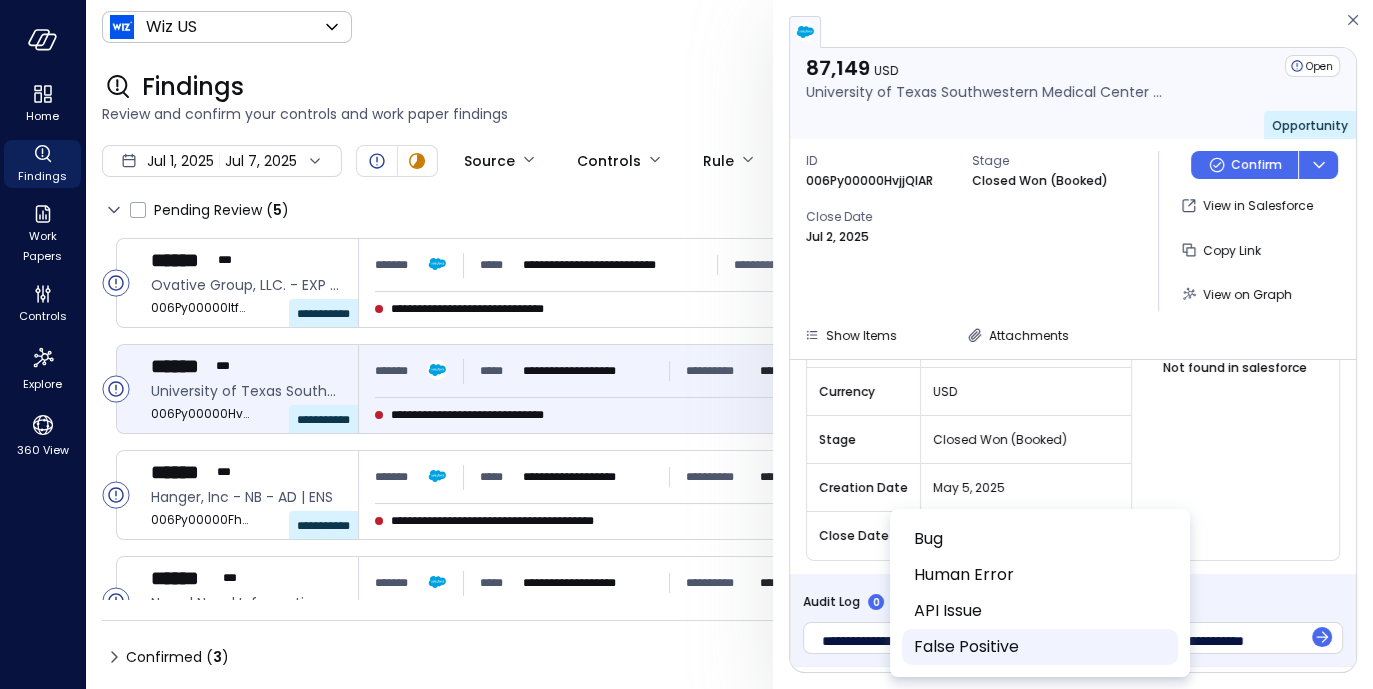 click on "False Positive" at bounding box center [1038, 647] 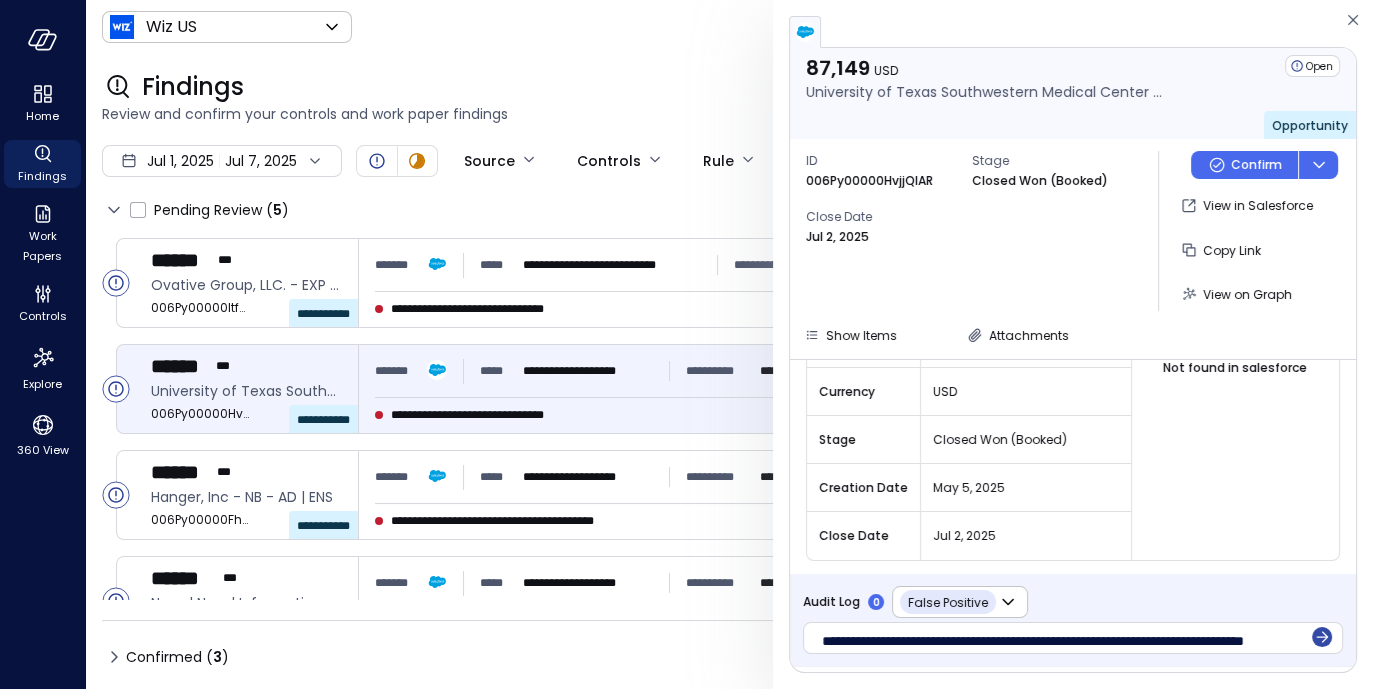 click at bounding box center [1322, 636] 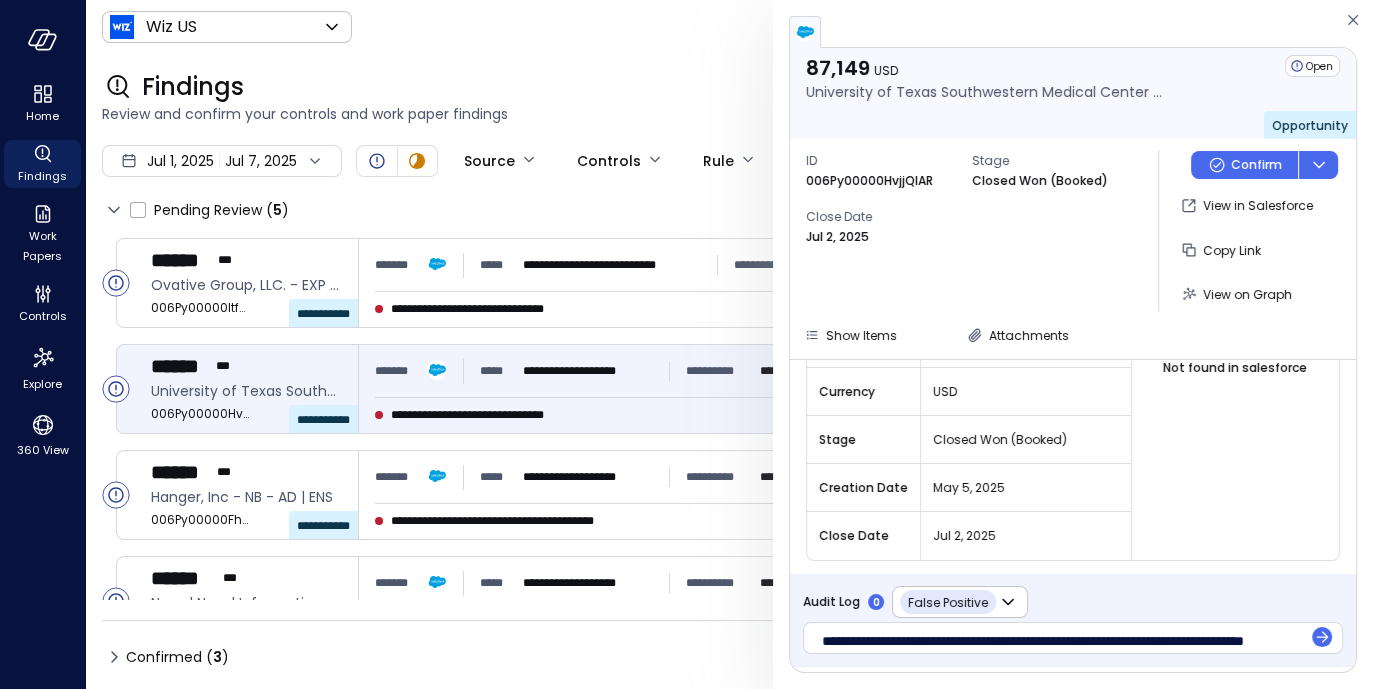scroll, scrollTop: 0, scrollLeft: 0, axis: both 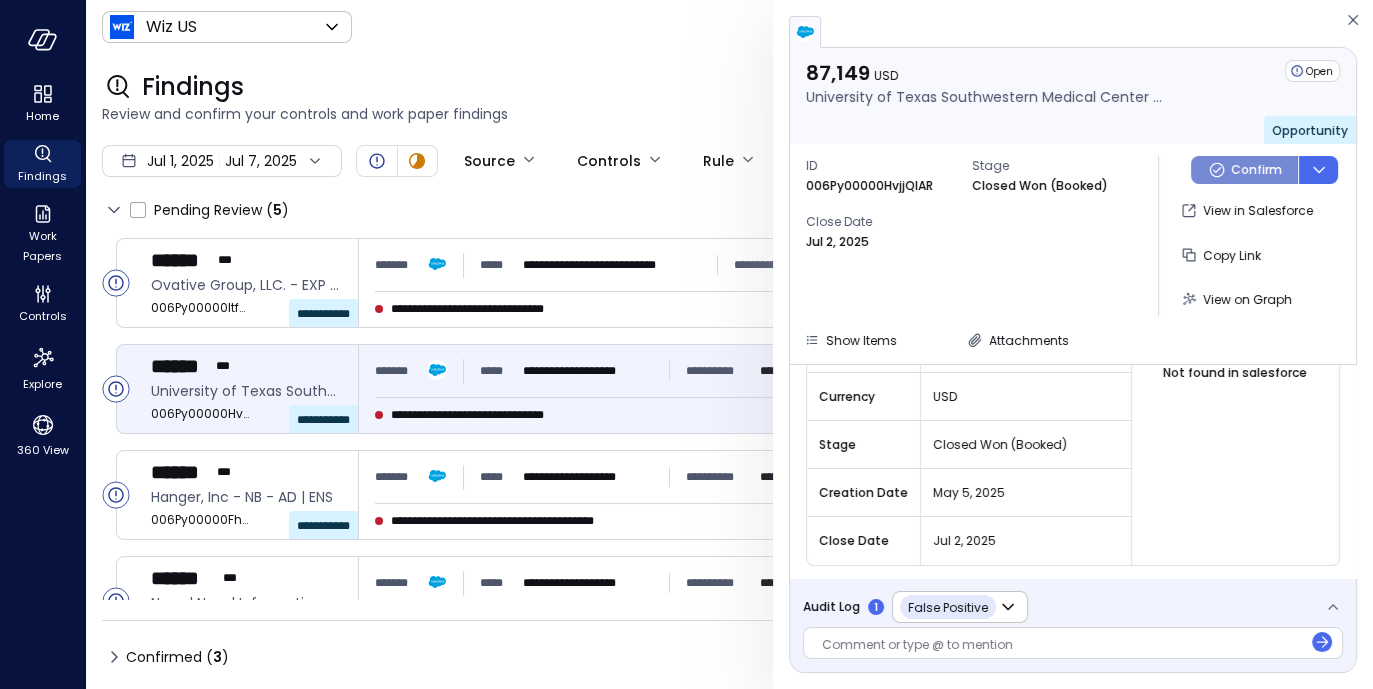 click on "Confirm" at bounding box center (1244, 170) 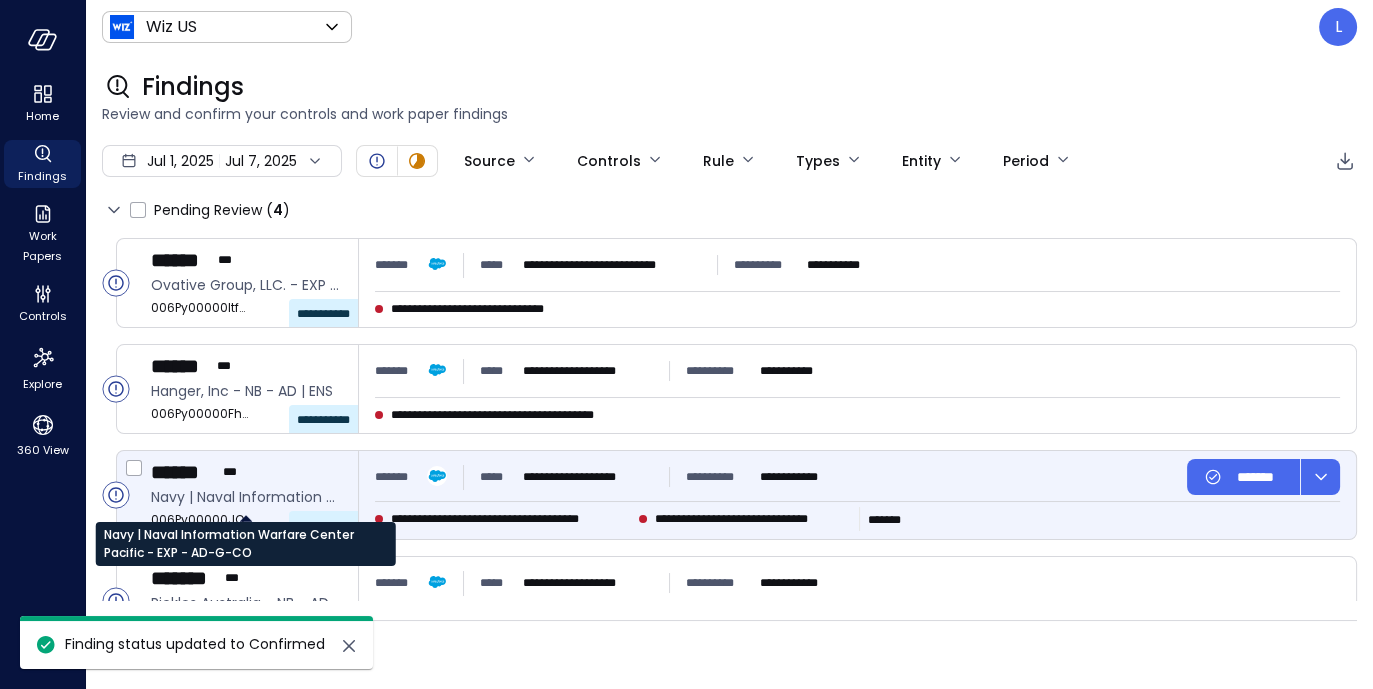 click on "Navy | Naval Information Warfare Center Pacific  -  EXP  -  AD-G-CO" at bounding box center [246, 497] 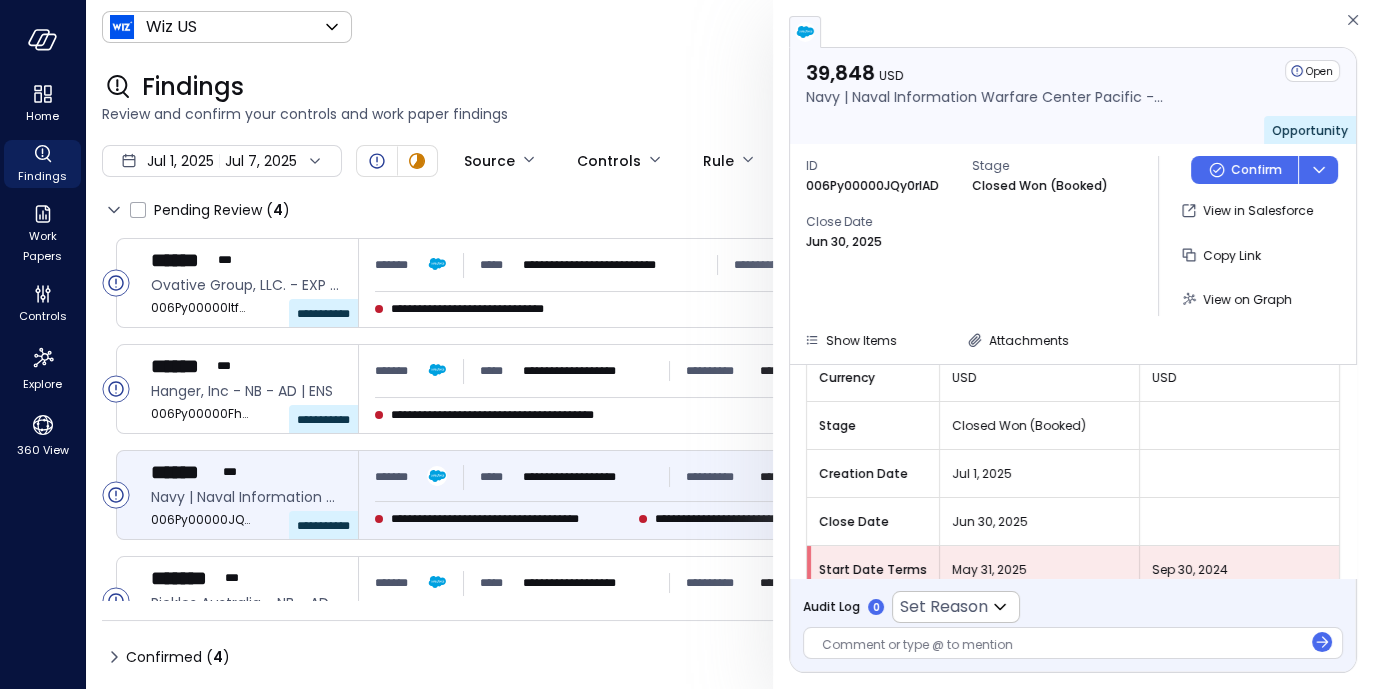 scroll, scrollTop: 404, scrollLeft: 0, axis: vertical 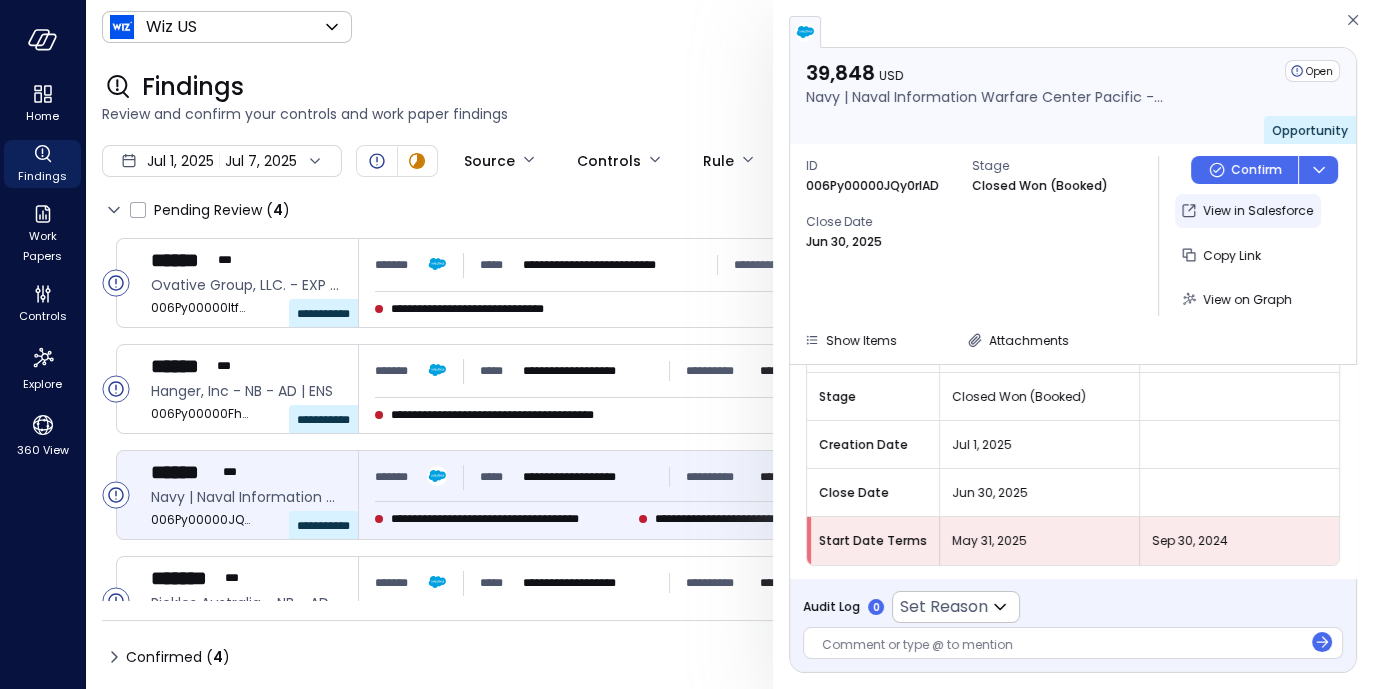 click on "View in Salesforce" at bounding box center (1258, 211) 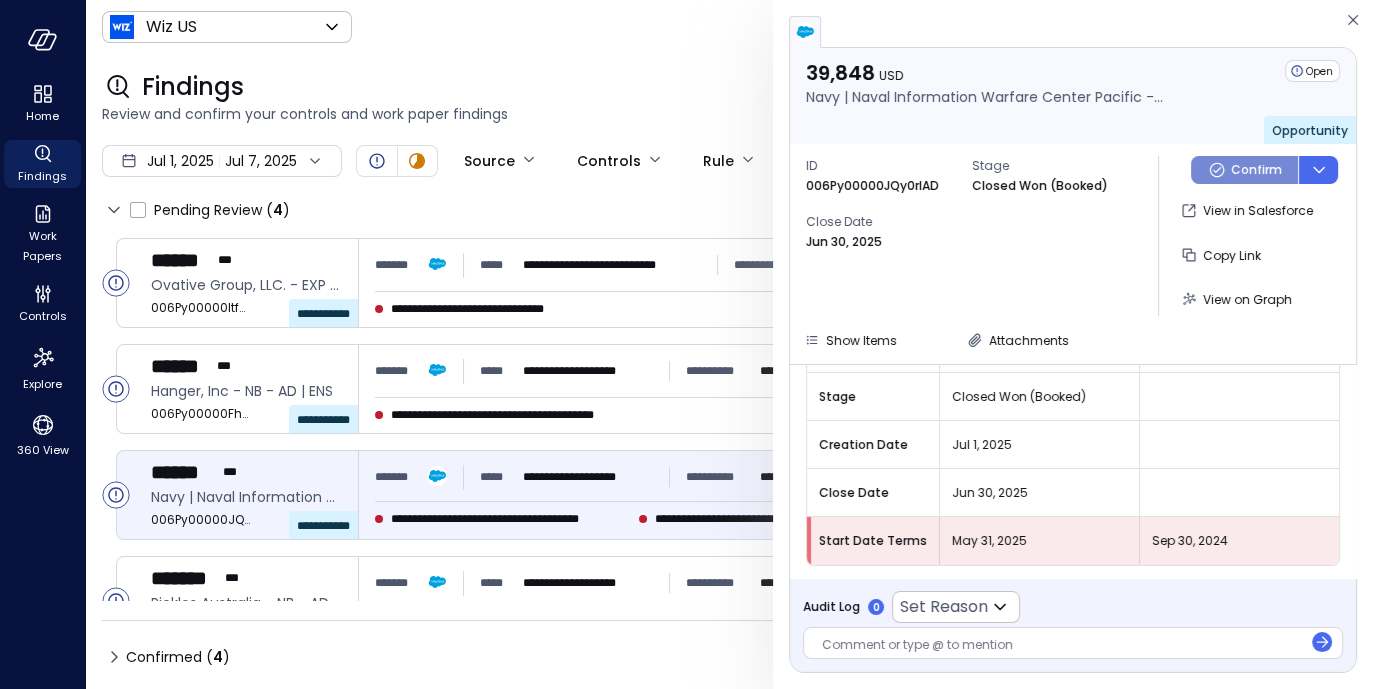 click on "Confirm" at bounding box center [1256, 170] 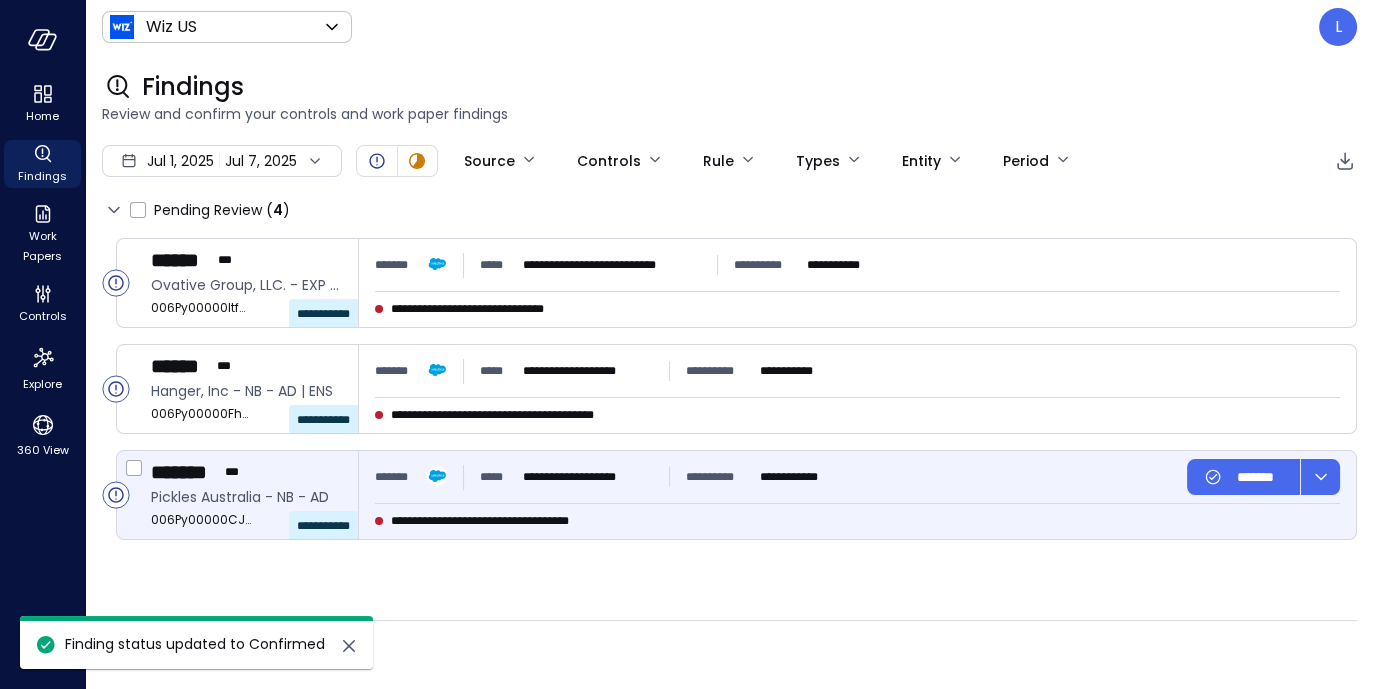click on "******* ***" at bounding box center (246, 260) 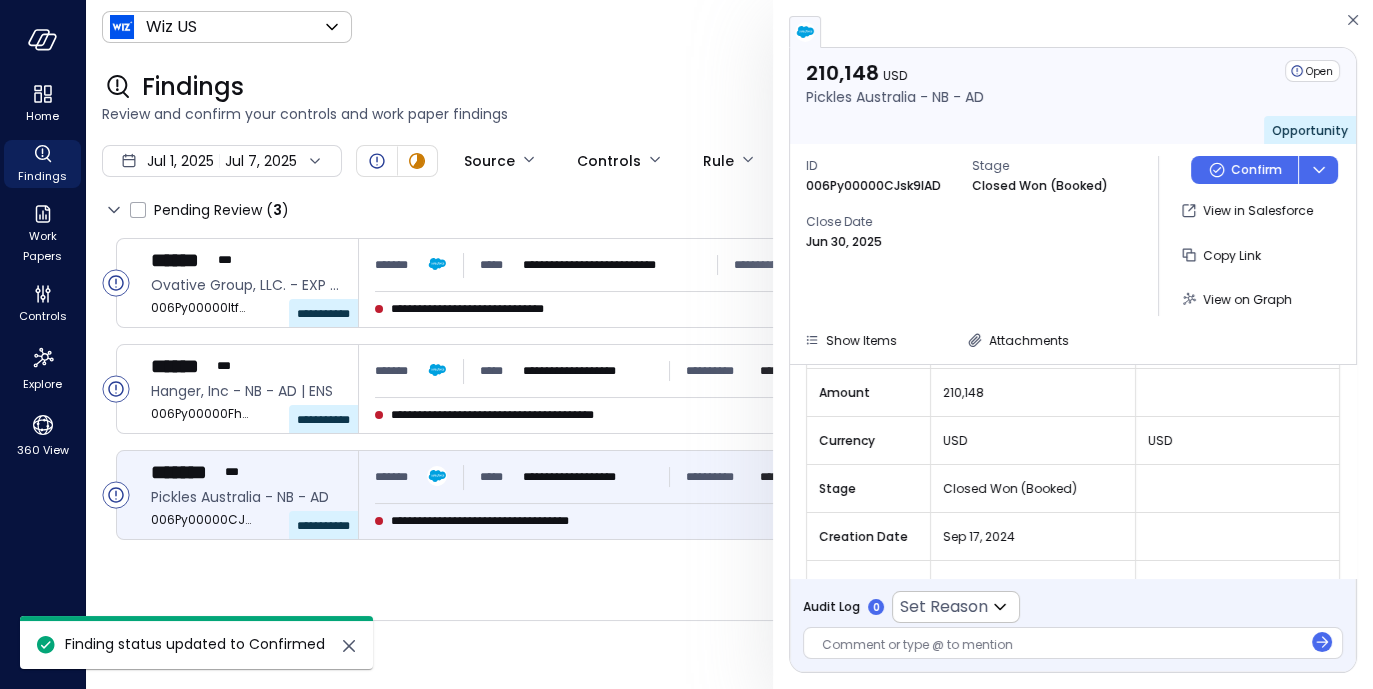 scroll, scrollTop: 342, scrollLeft: 0, axis: vertical 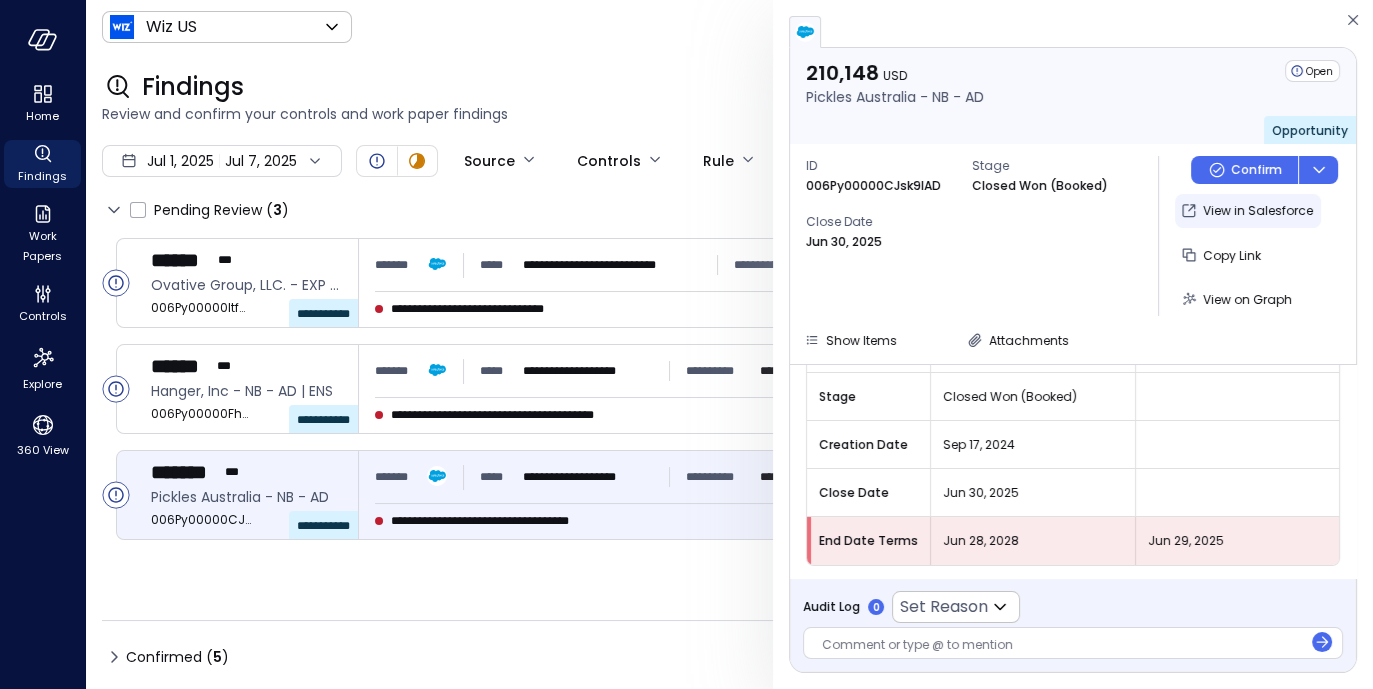 click on "View in Salesforce" at bounding box center (1258, 211) 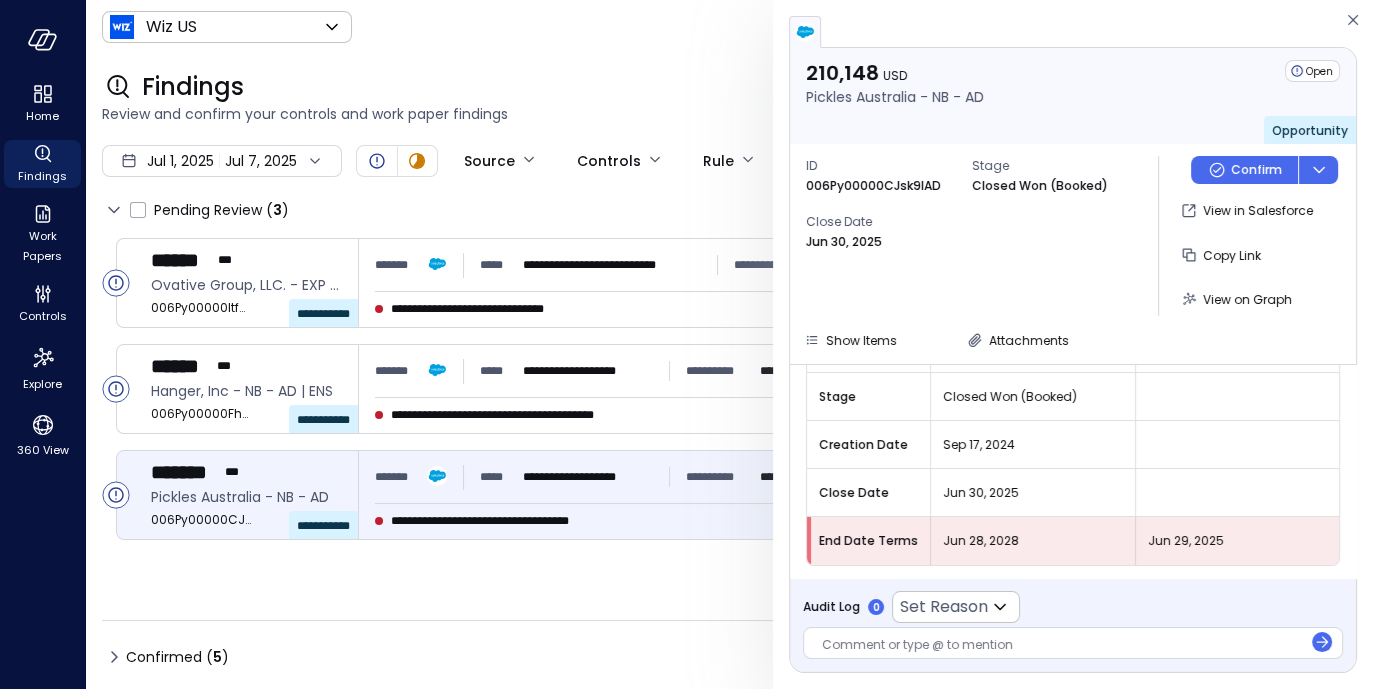 click at bounding box center (1062, 646) 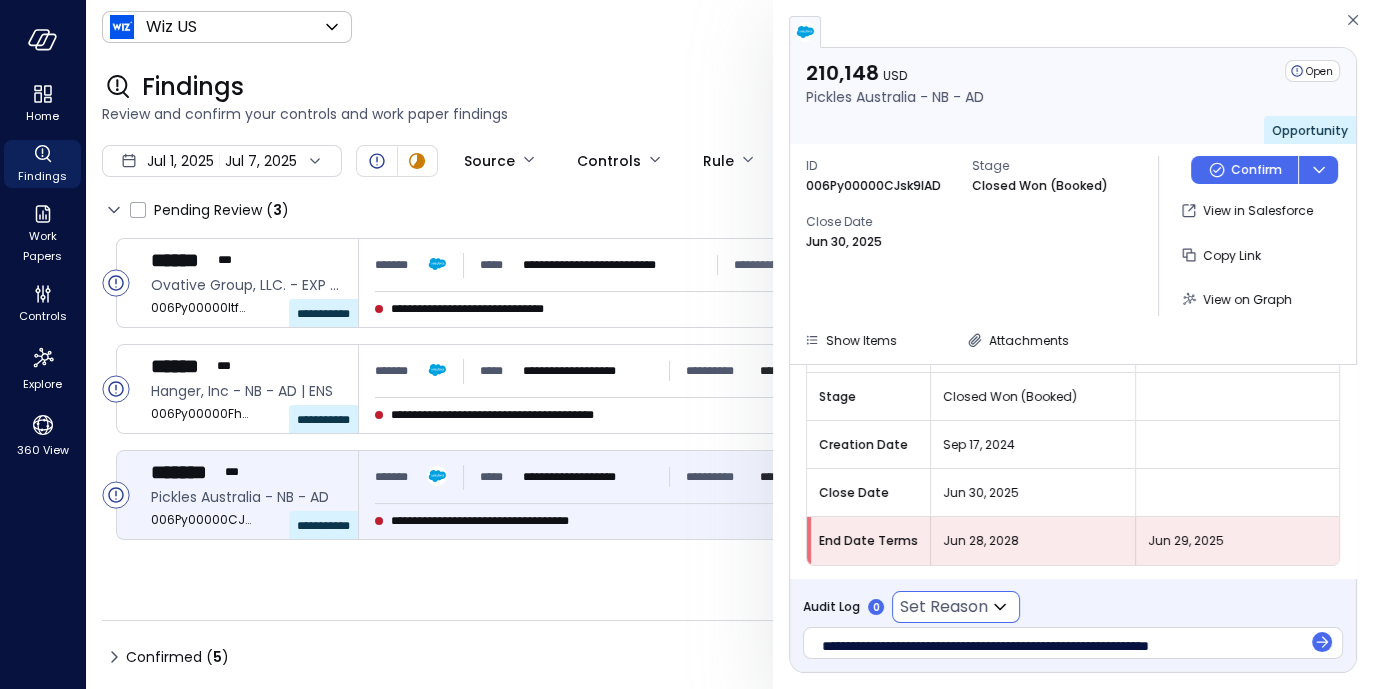 click on "Set Reason ​" at bounding box center (956, 607) 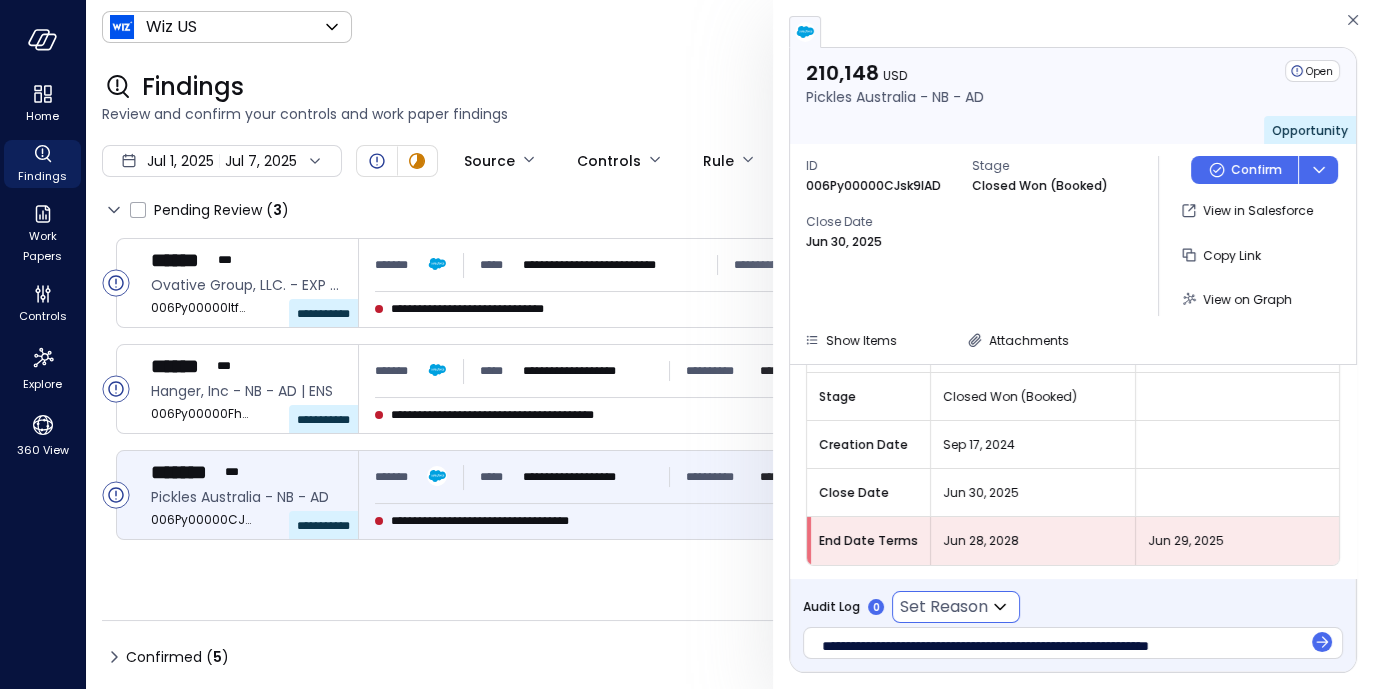 click on "**********" at bounding box center [686, 344] 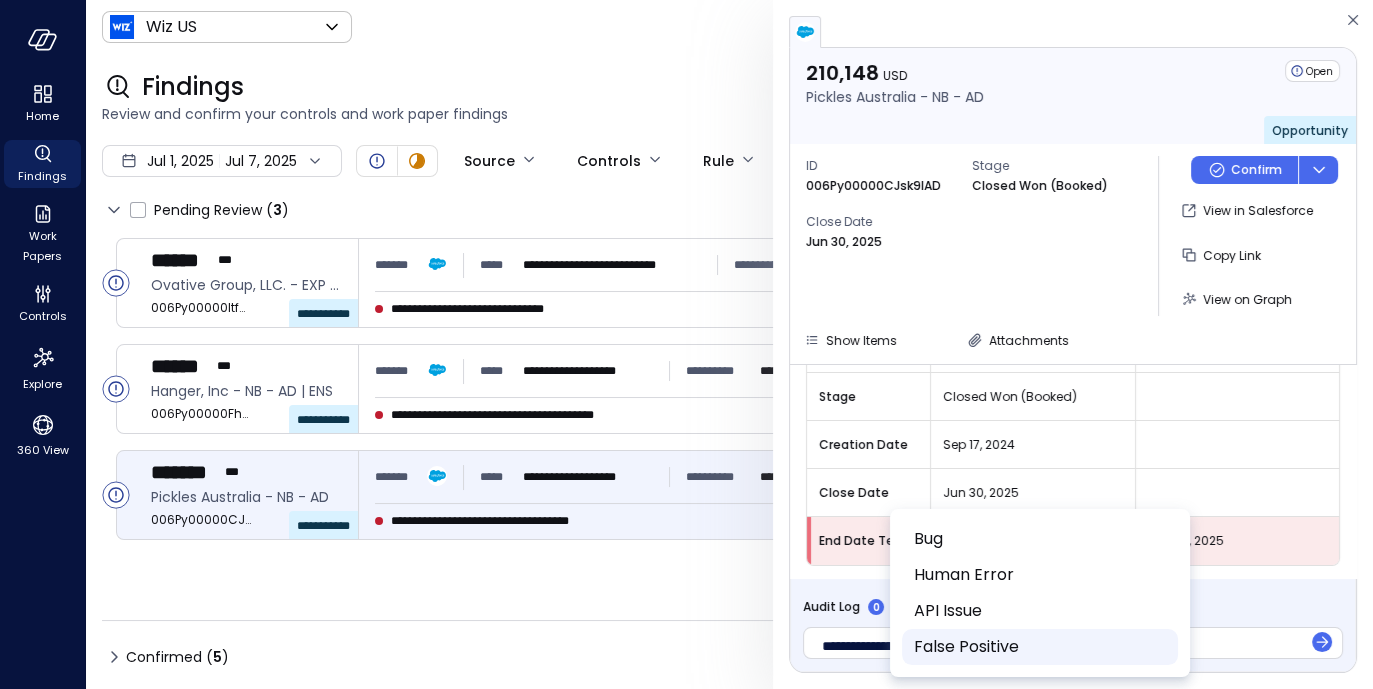 click on "False Positive" at bounding box center [1038, 647] 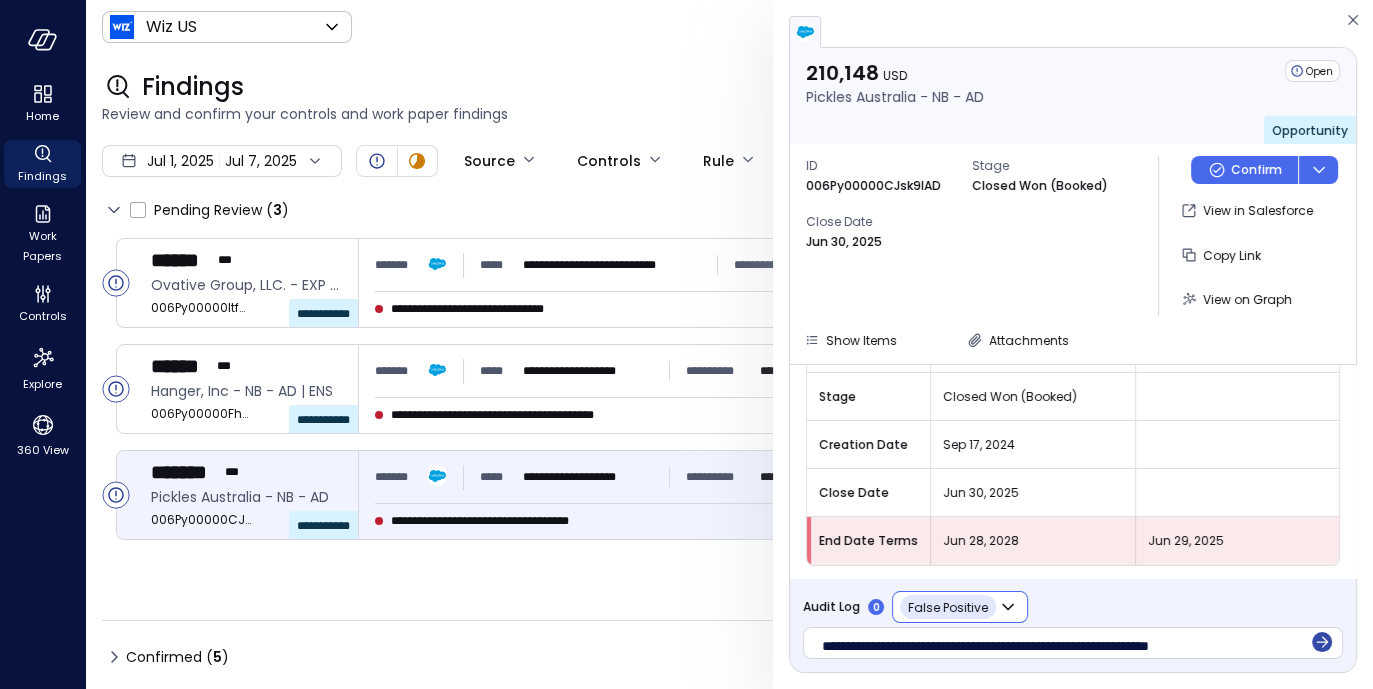 click at bounding box center [1322, 642] 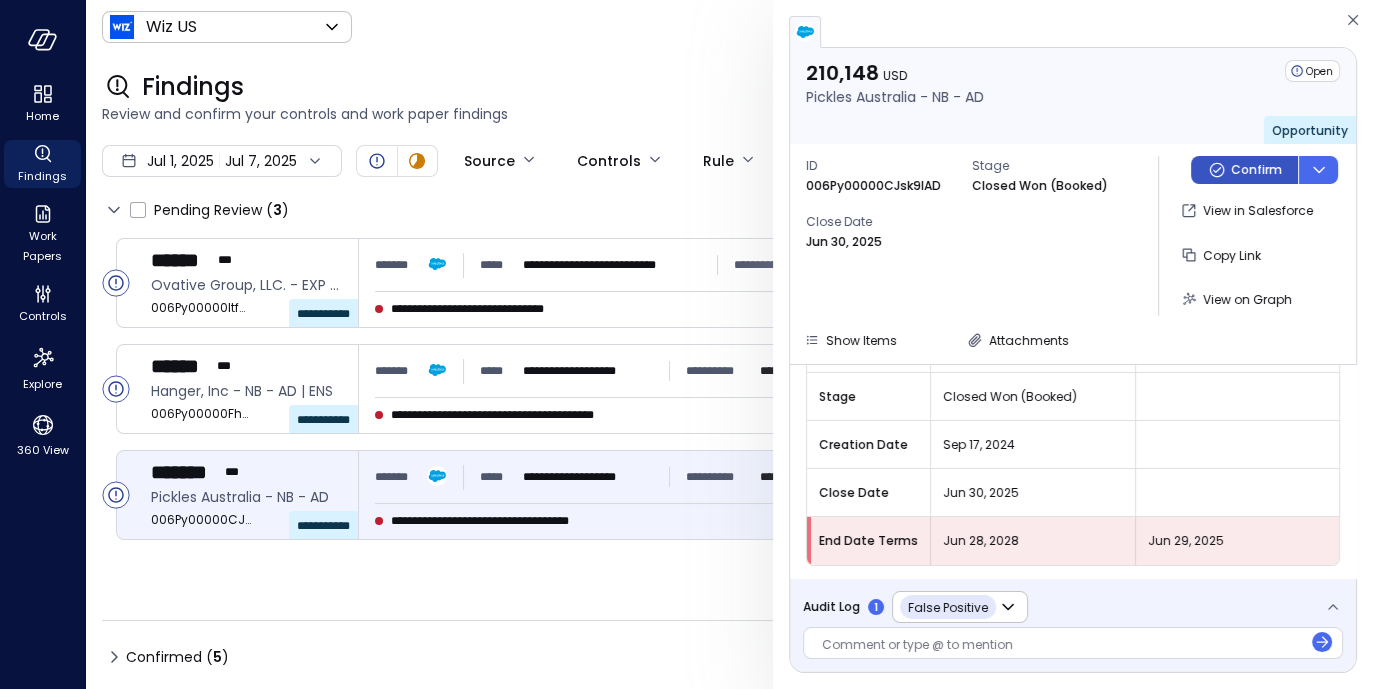 click on "Confirm" at bounding box center [1256, 170] 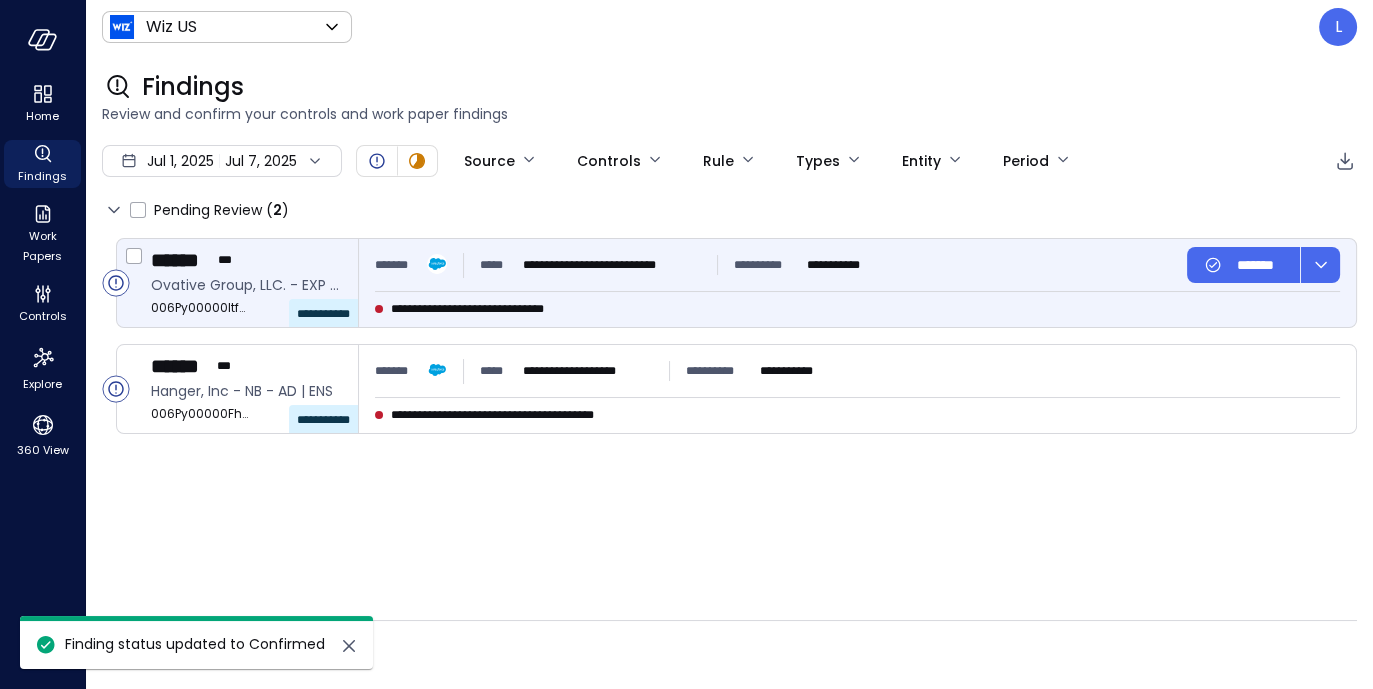 click on "****** ***" at bounding box center [246, 260] 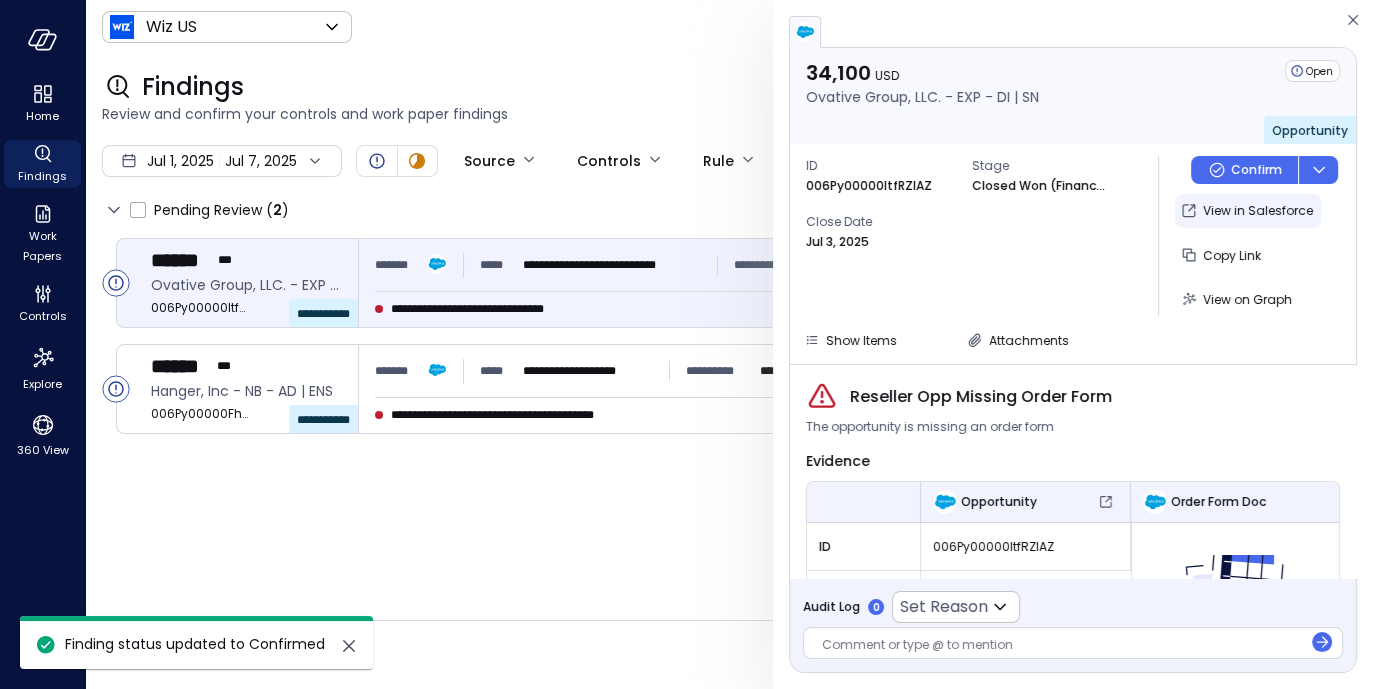 click on "View in Salesforce" at bounding box center (1248, 211) 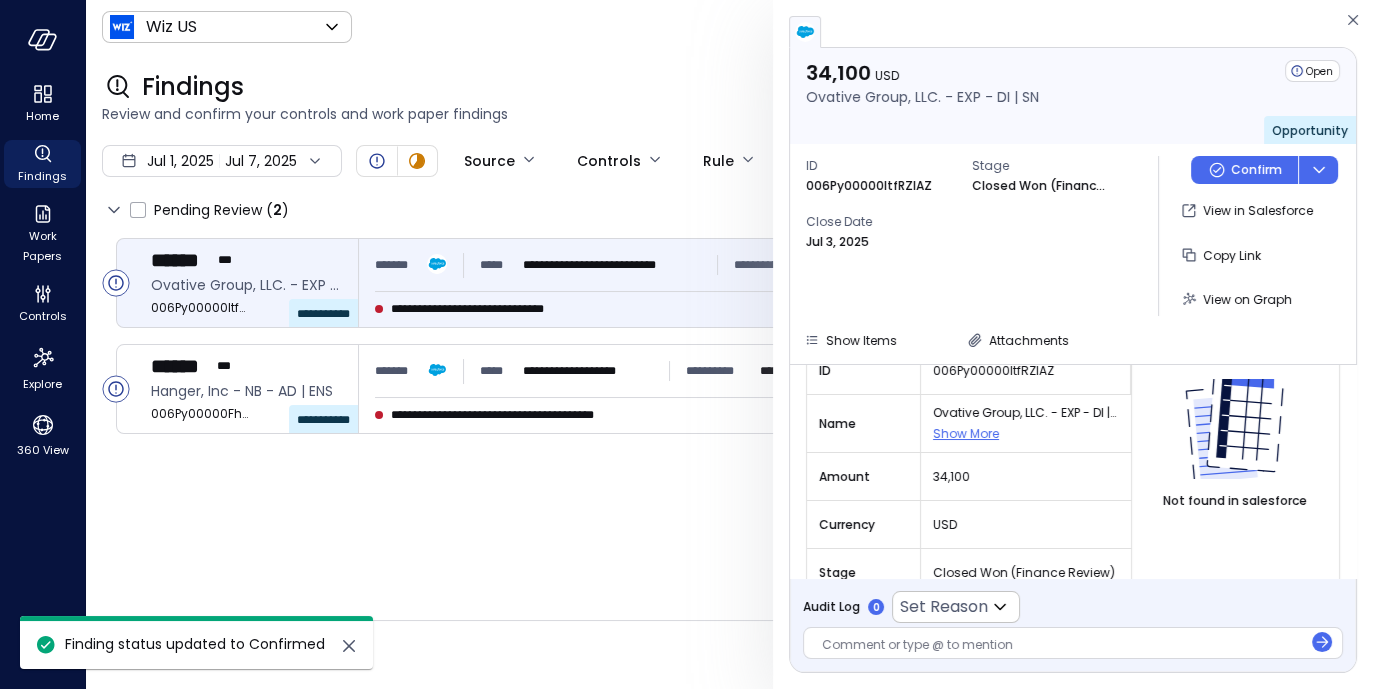 scroll, scrollTop: 304, scrollLeft: 0, axis: vertical 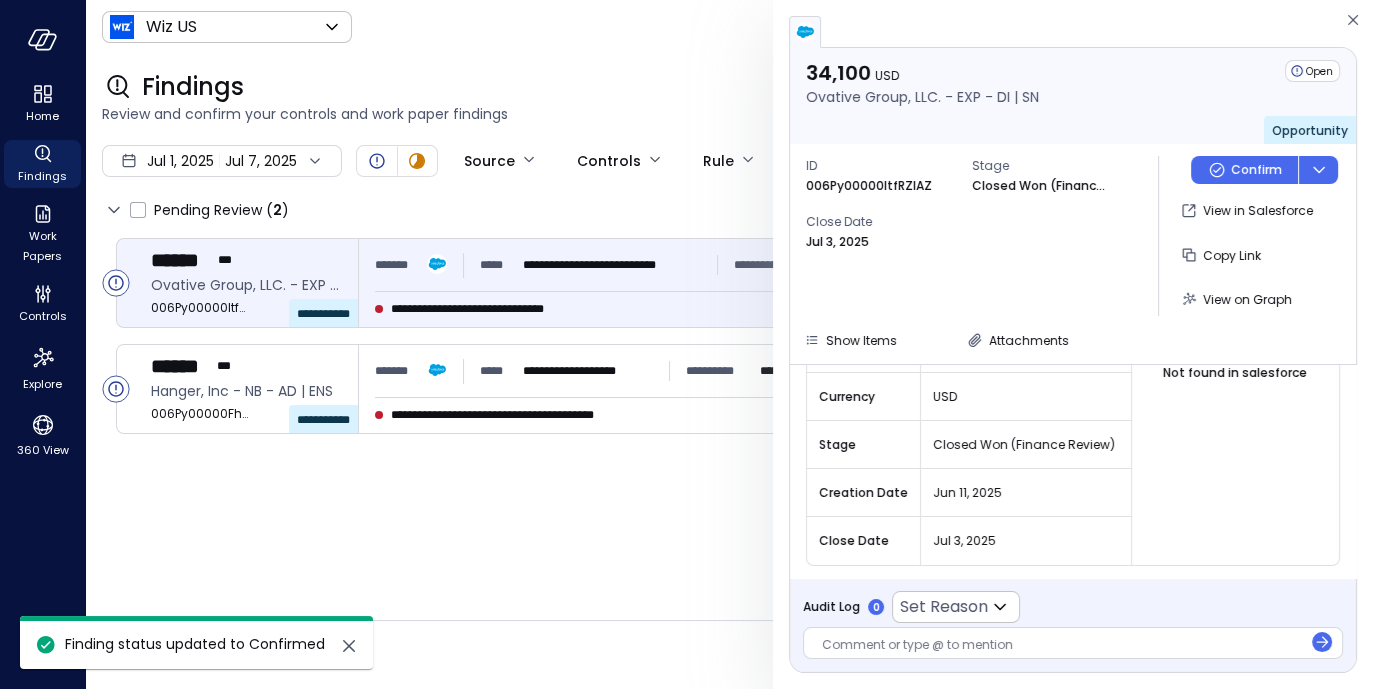 drag, startPoint x: 851, startPoint y: 637, endPoint x: 860, endPoint y: 631, distance: 10.816654 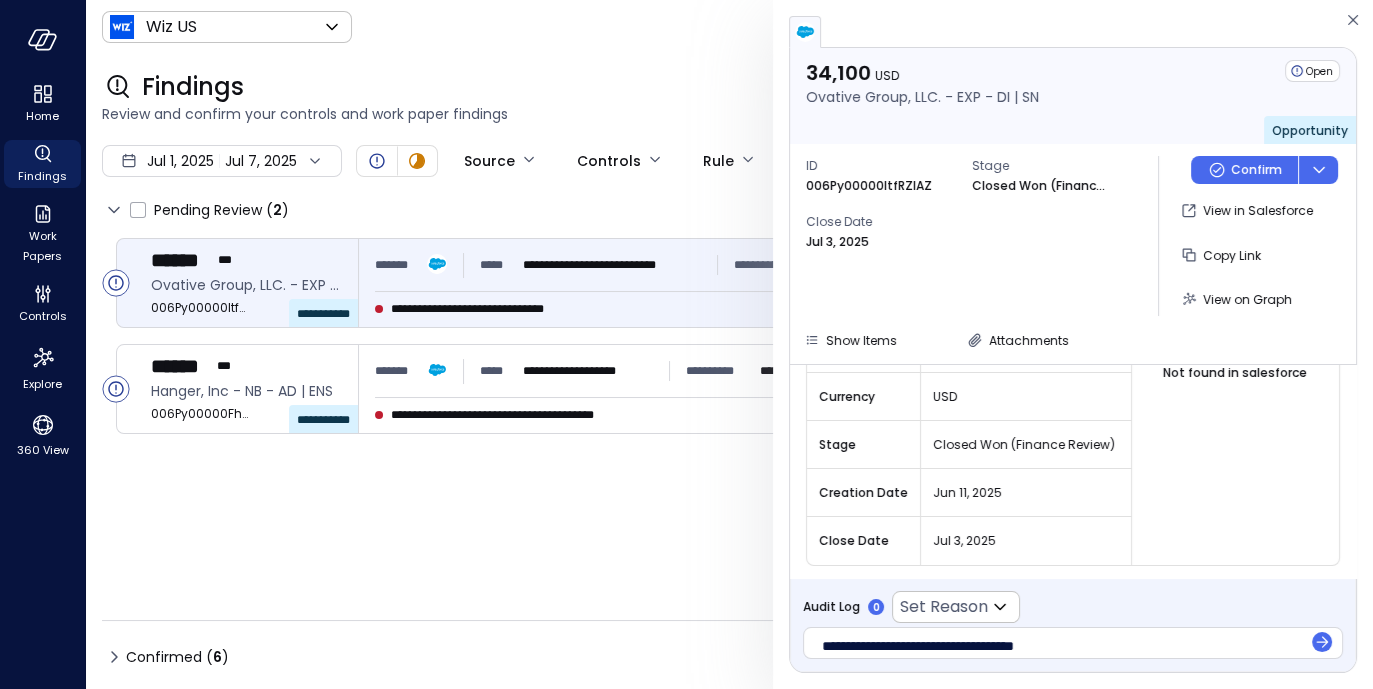 click on "**********" at bounding box center [1062, 646] 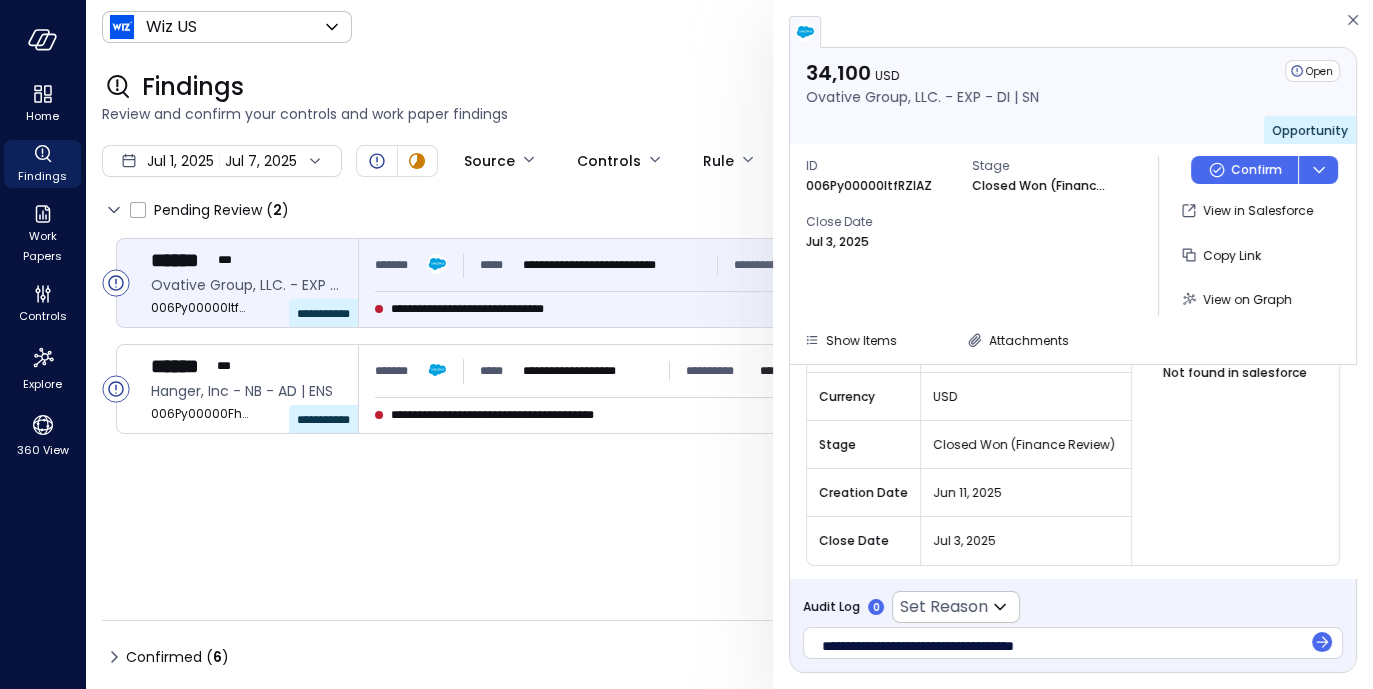 click on "**********" at bounding box center [1062, 646] 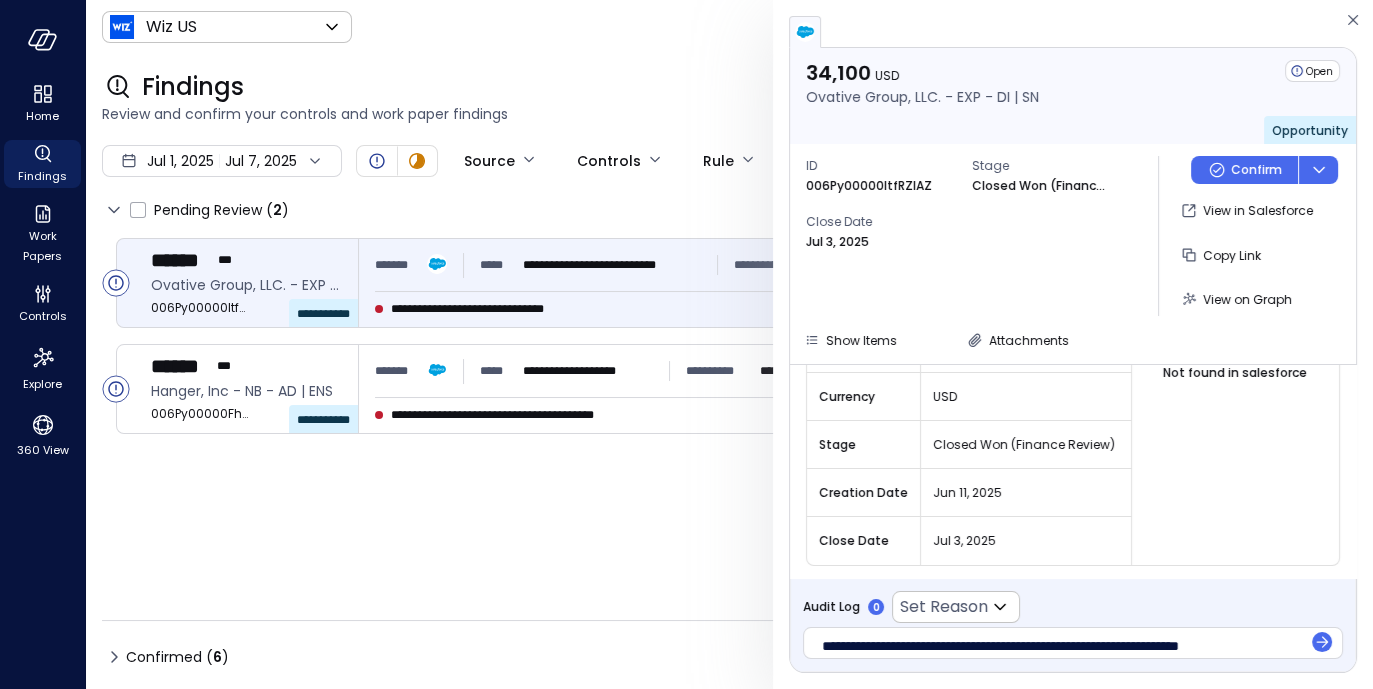 scroll, scrollTop: 5, scrollLeft: 0, axis: vertical 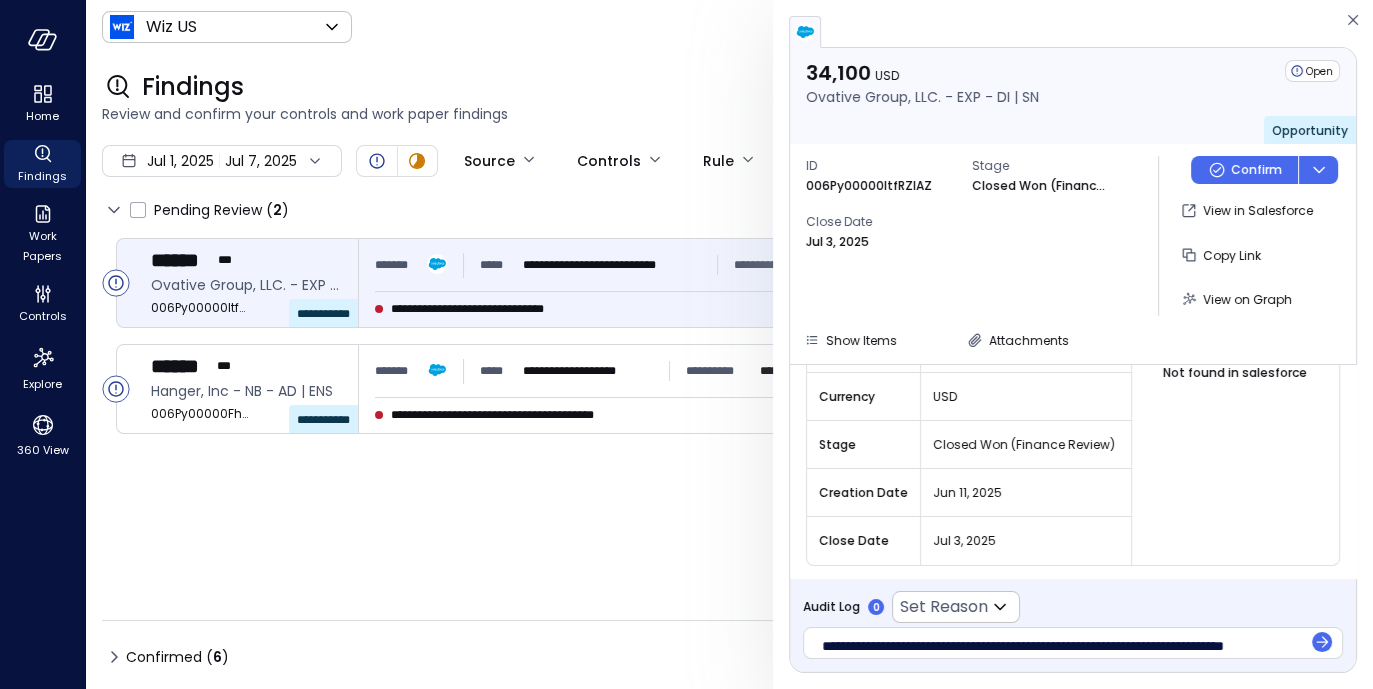 drag, startPoint x: 1317, startPoint y: 636, endPoint x: 1280, endPoint y: 471, distance: 169.09761 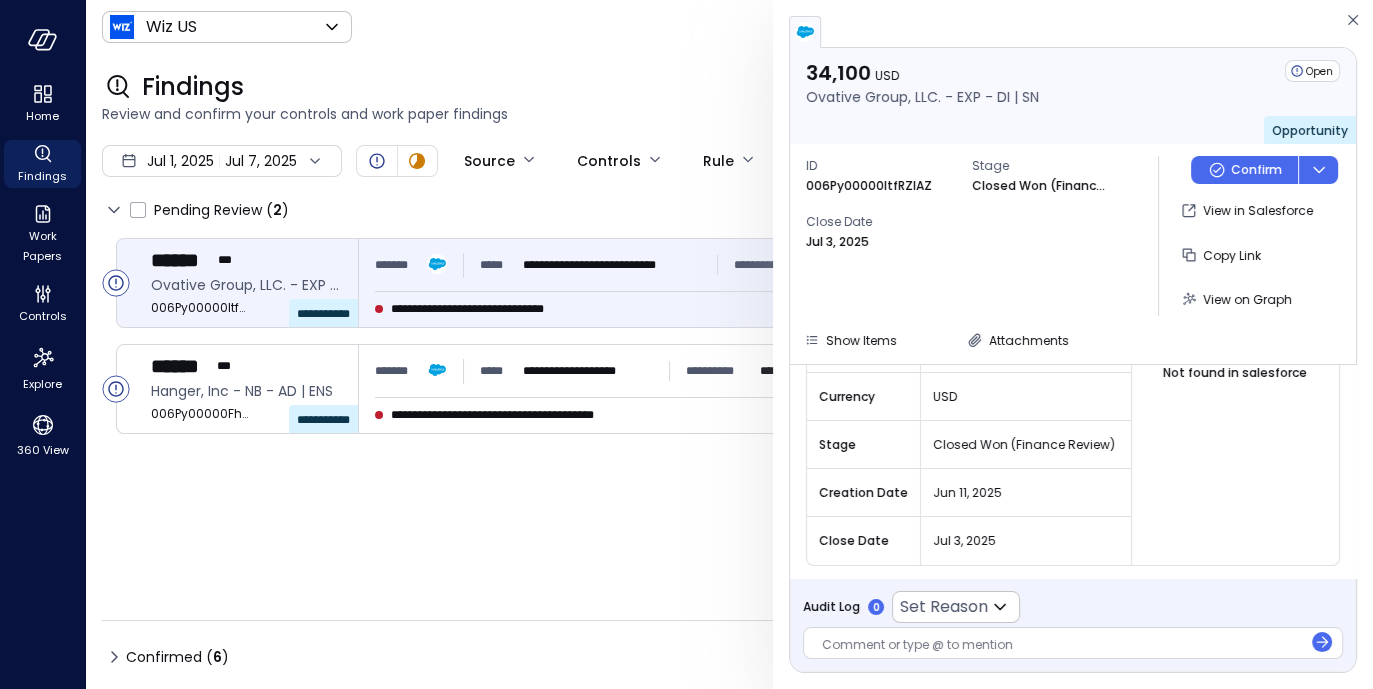 scroll, scrollTop: 0, scrollLeft: 0, axis: both 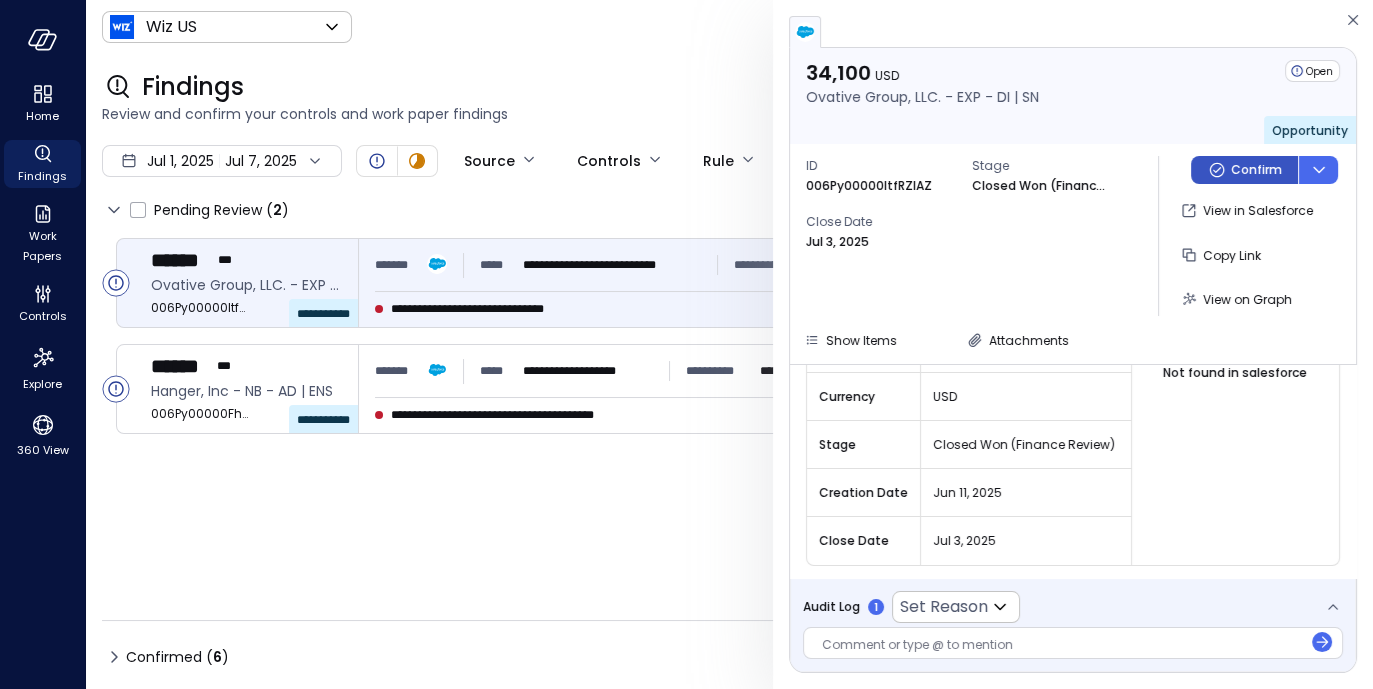 click on "Confirm" at bounding box center [1256, 170] 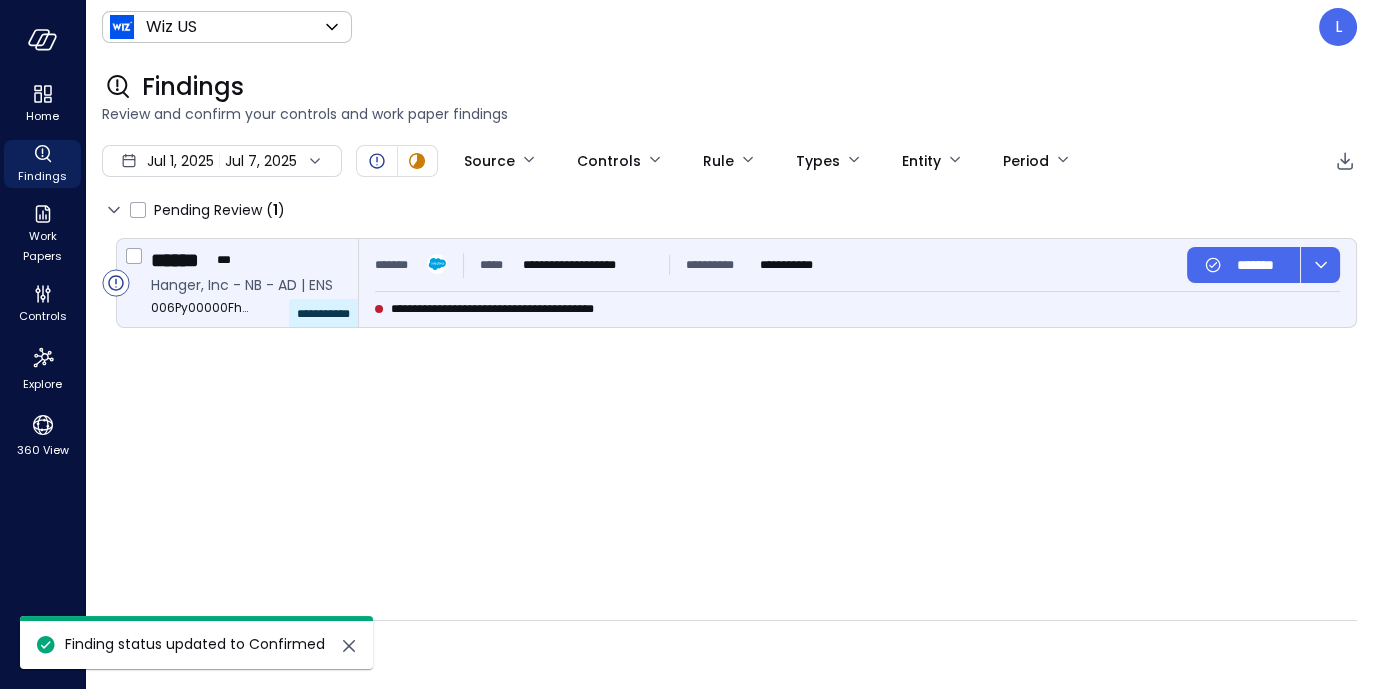 click on "****** ***" at bounding box center [246, 260] 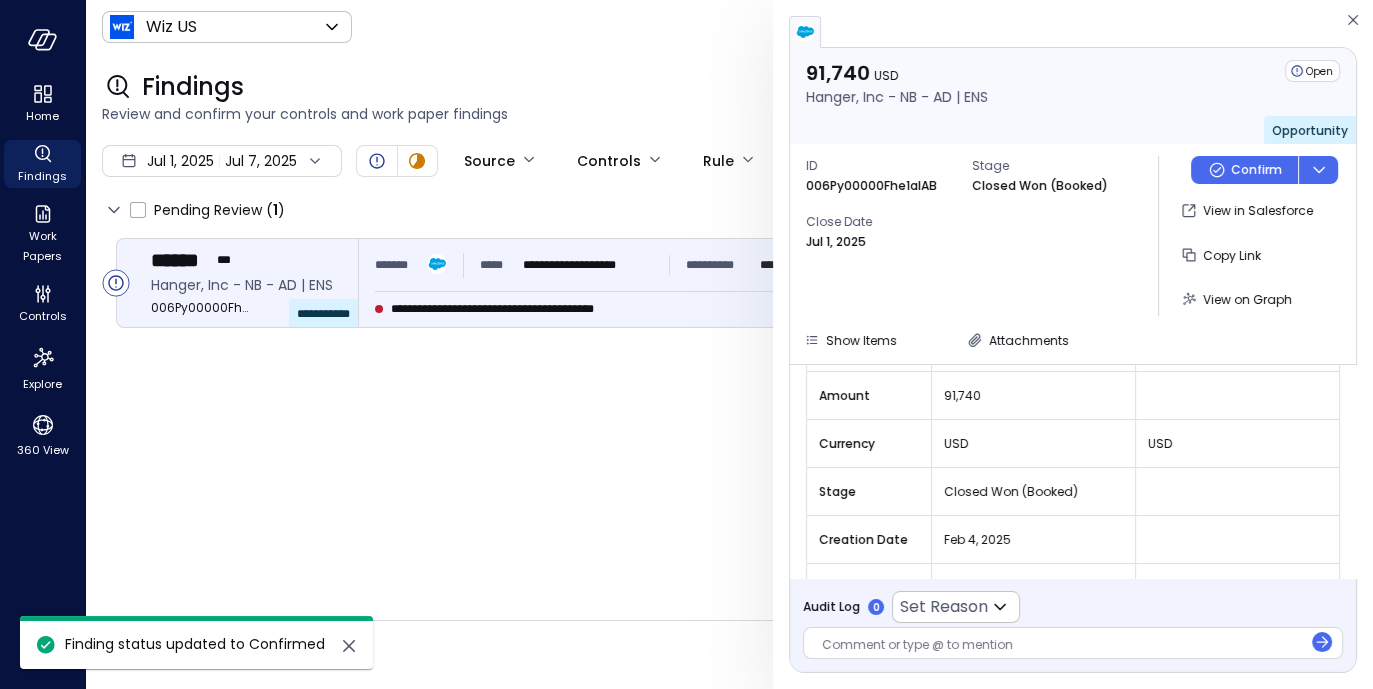 scroll, scrollTop: 217, scrollLeft: 0, axis: vertical 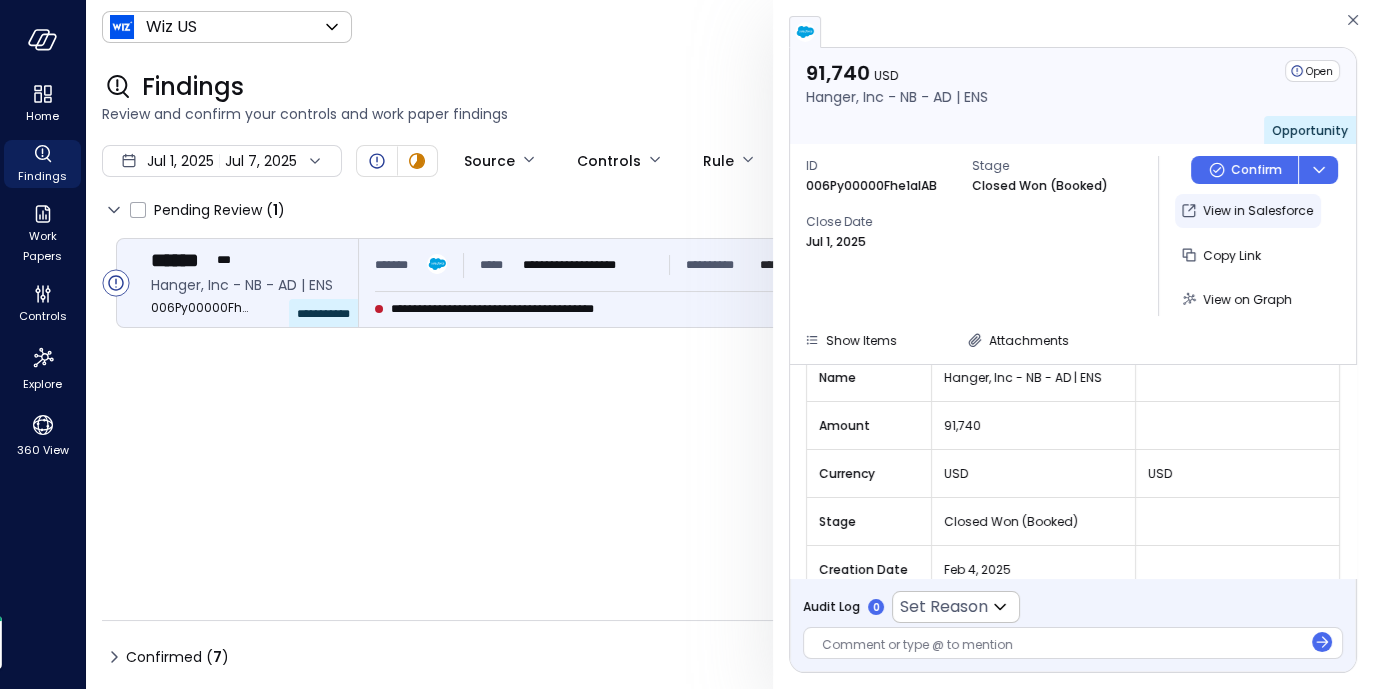 click on "View in Salesforce" at bounding box center (1258, 211) 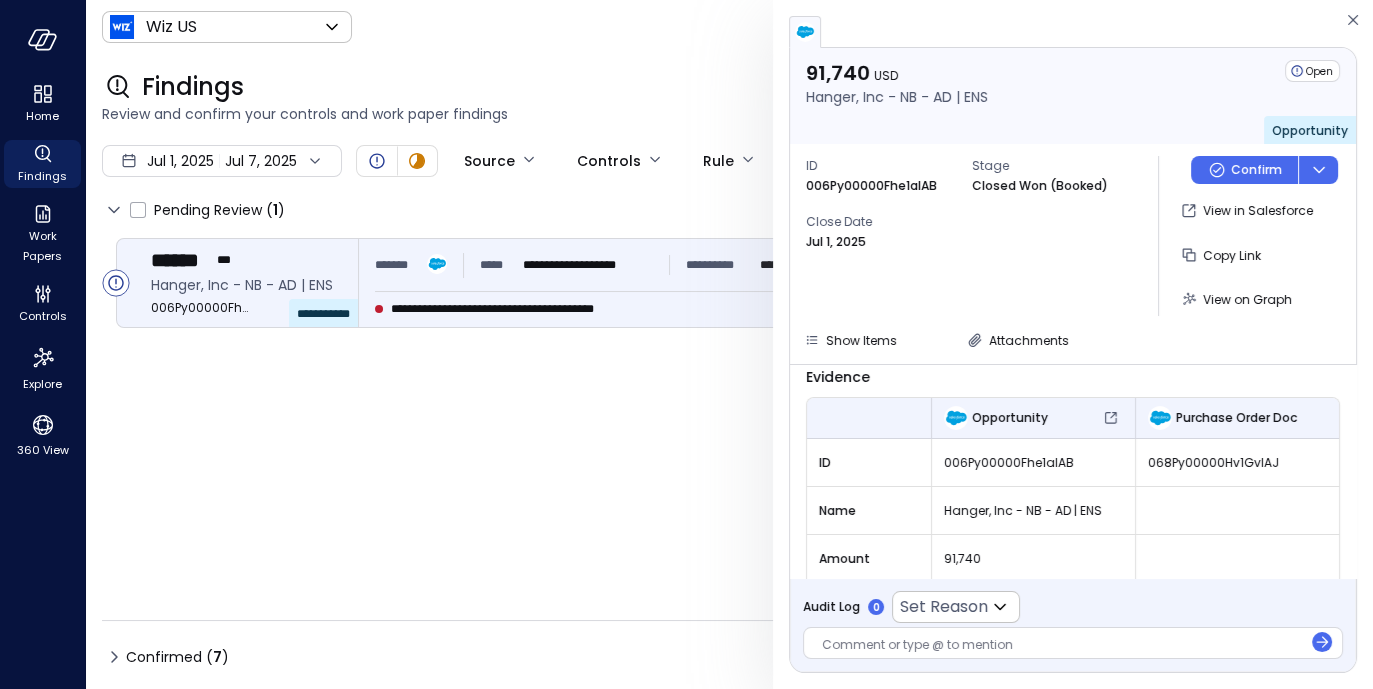scroll, scrollTop: 0, scrollLeft: 0, axis: both 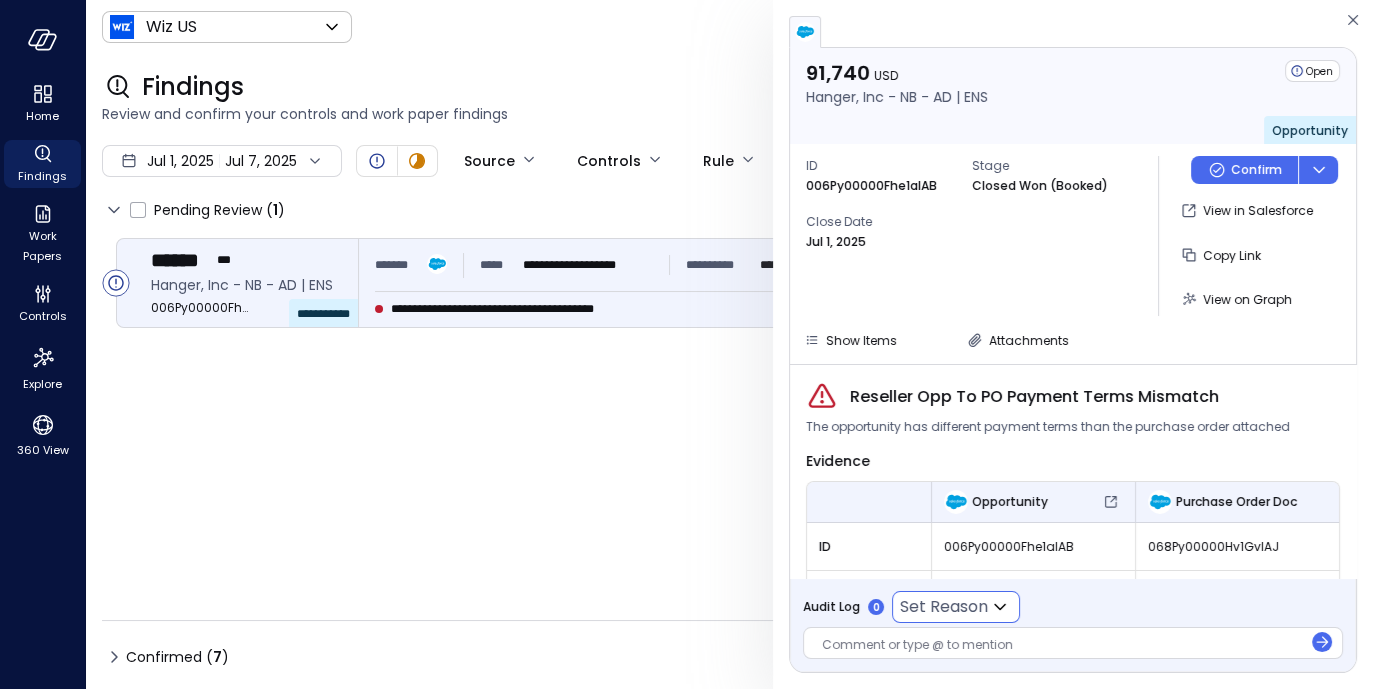 click on "**********" at bounding box center [686, 344] 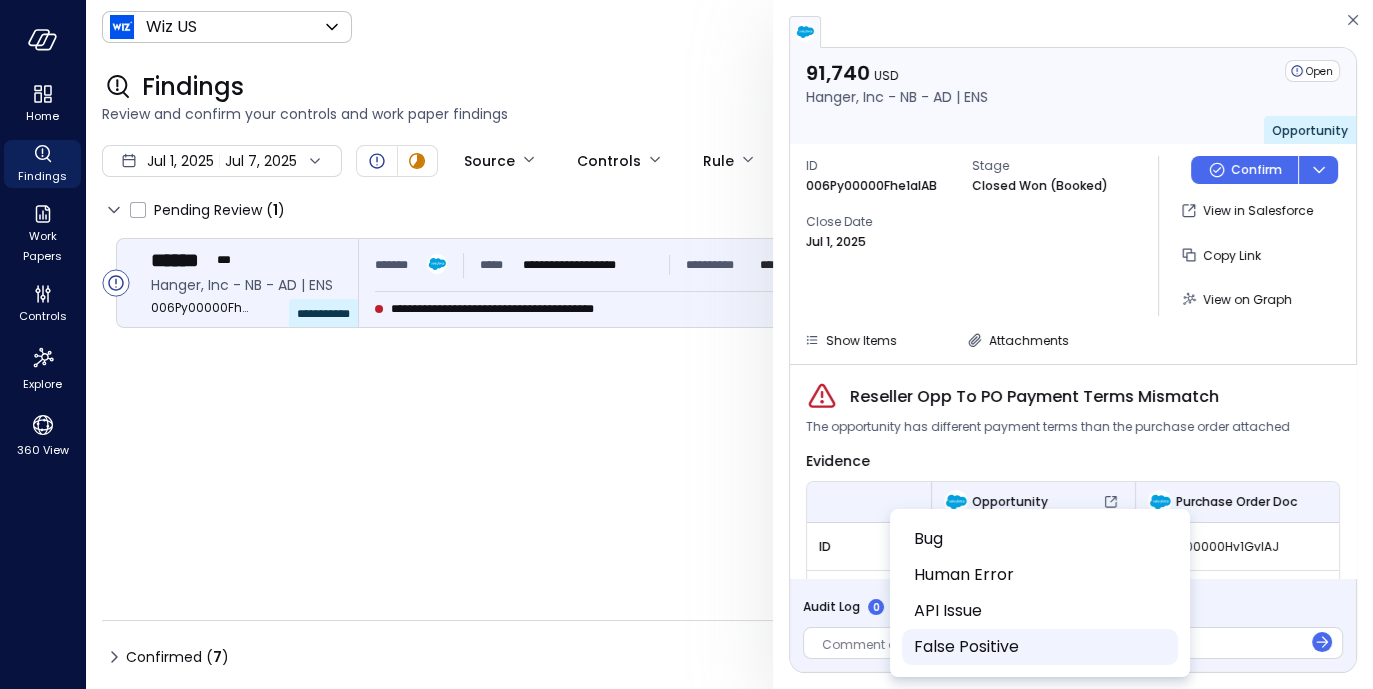 click on "False Positive" at bounding box center [1038, 647] 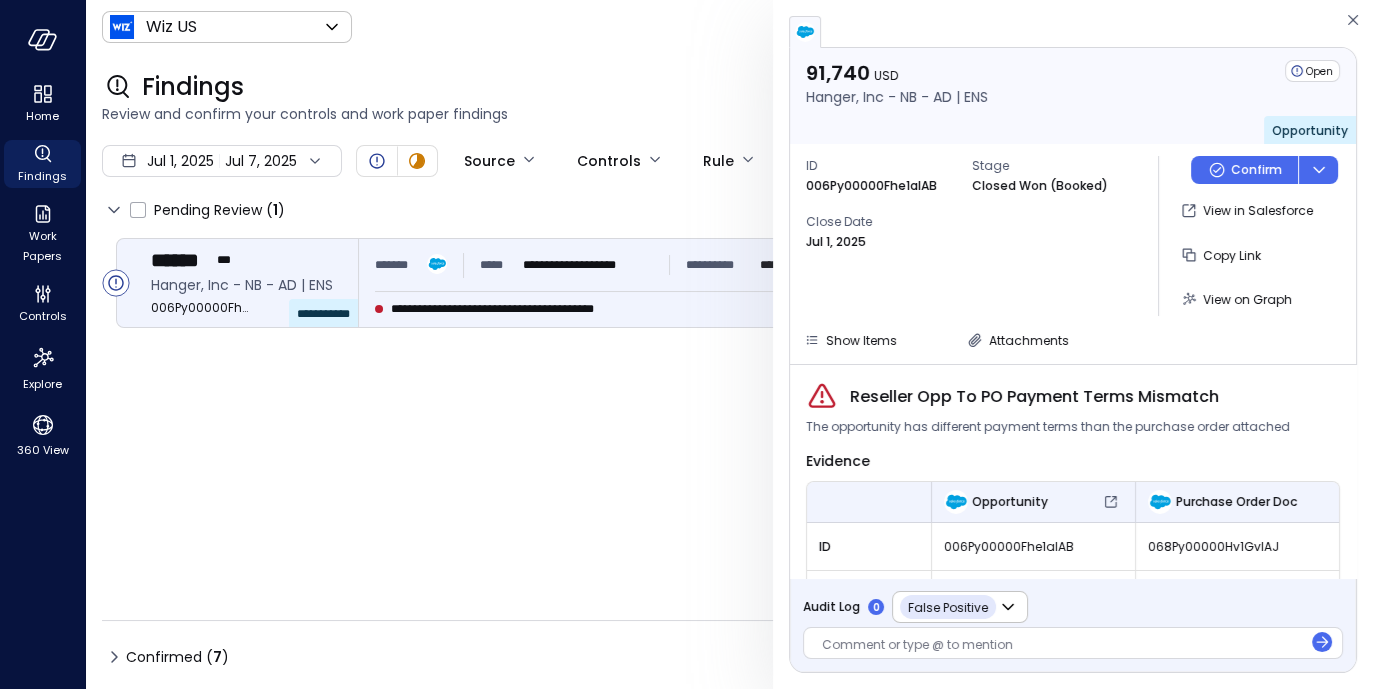 click at bounding box center [1062, 646] 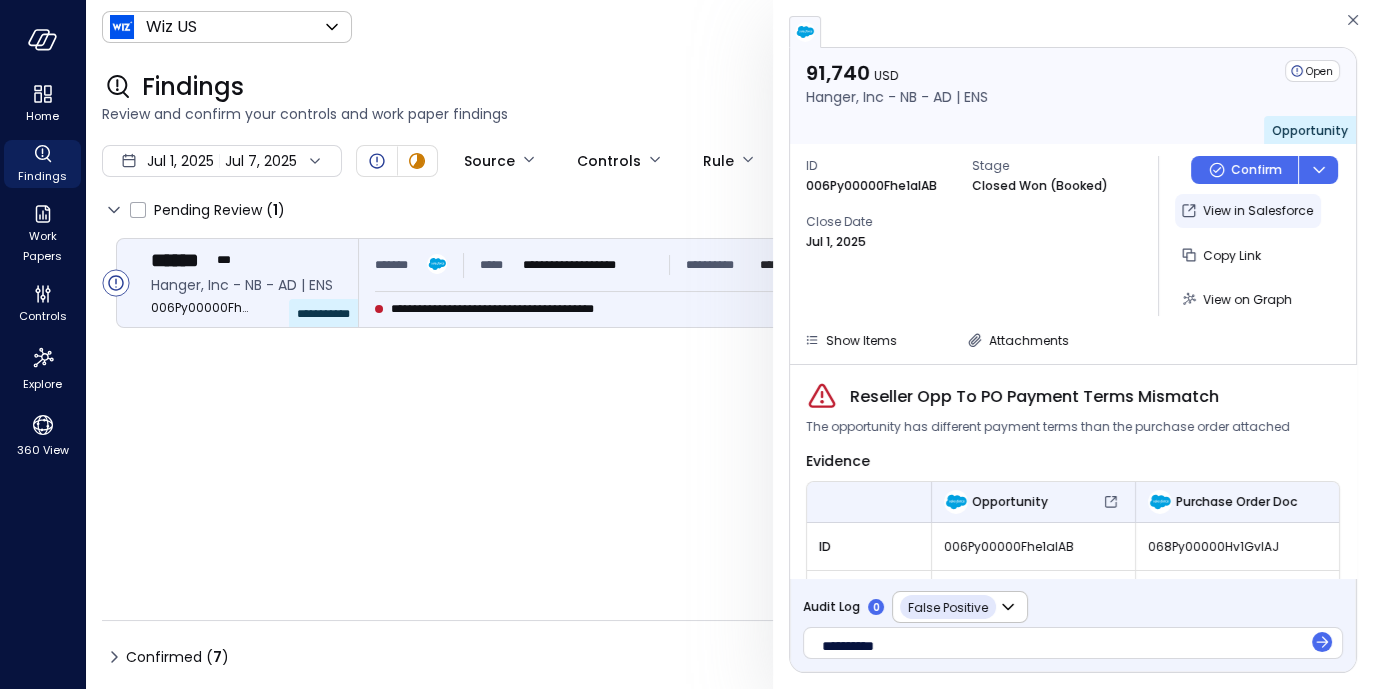 drag, startPoint x: 1325, startPoint y: 644, endPoint x: 1310, endPoint y: 198, distance: 446.25217 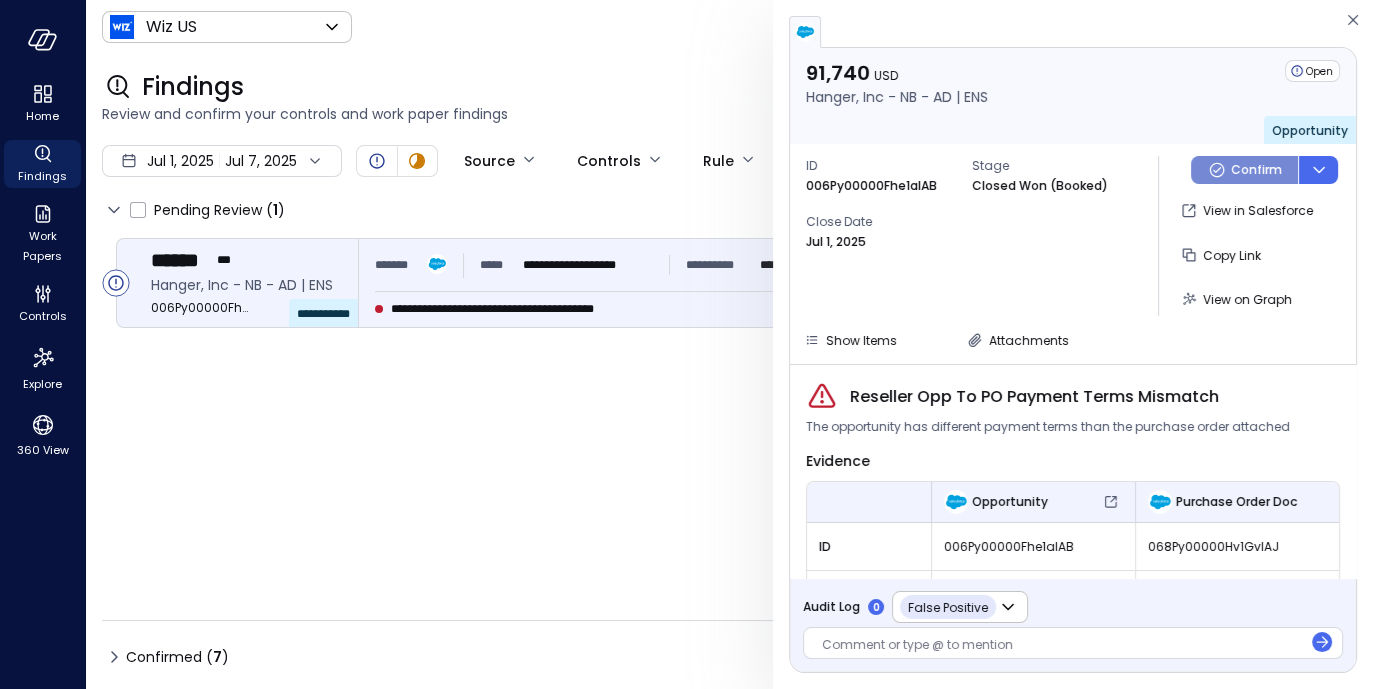 click on "Confirm" at bounding box center (1244, 170) 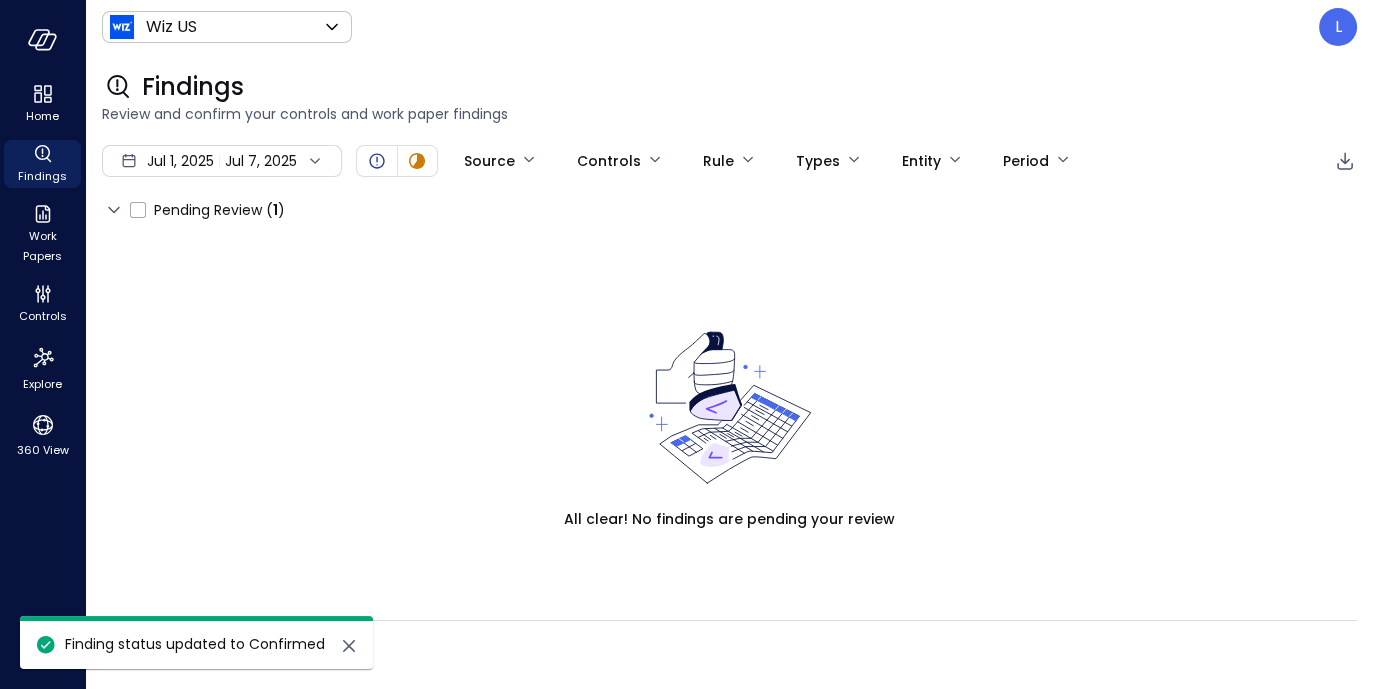 click on "Findings   Review and confirm your controls and work paper findings Jul 1, 2025 Jul 7, 2025 Source Controls Rule Types Entity Period Pending Review ( 1 ) All clear! No findings are pending your review Confirmed ( 7 )" at bounding box center [729, 371] 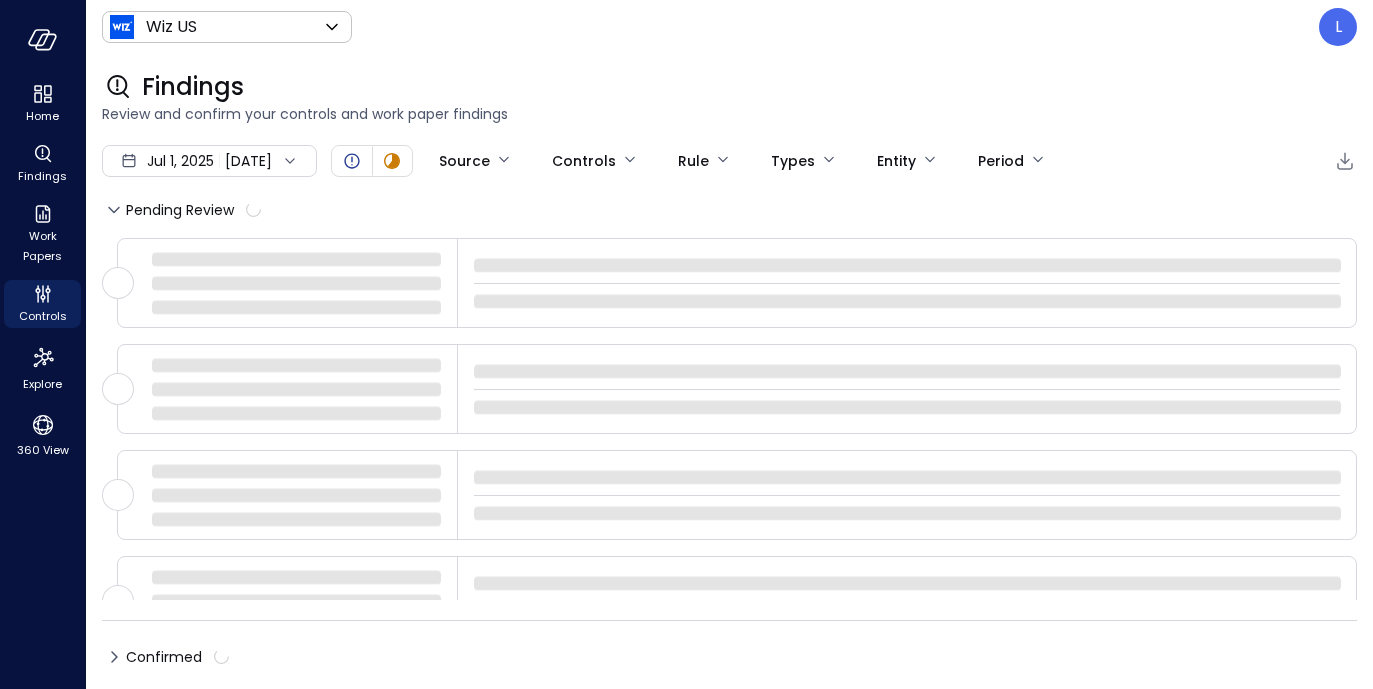 scroll, scrollTop: 0, scrollLeft: 0, axis: both 